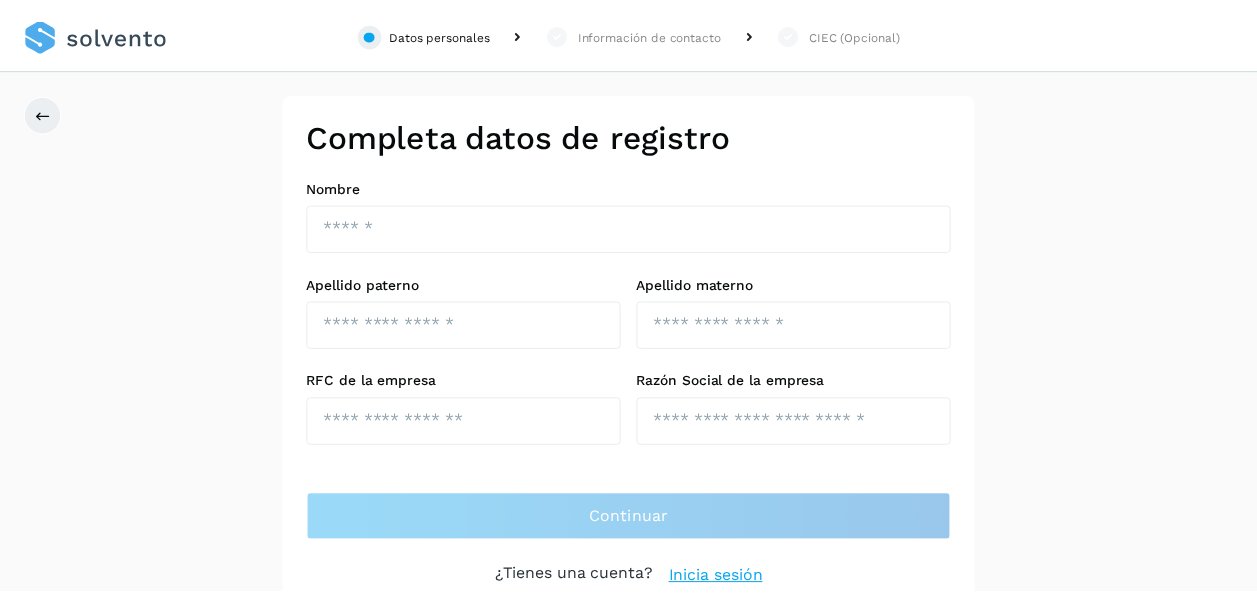 scroll, scrollTop: 0, scrollLeft: 0, axis: both 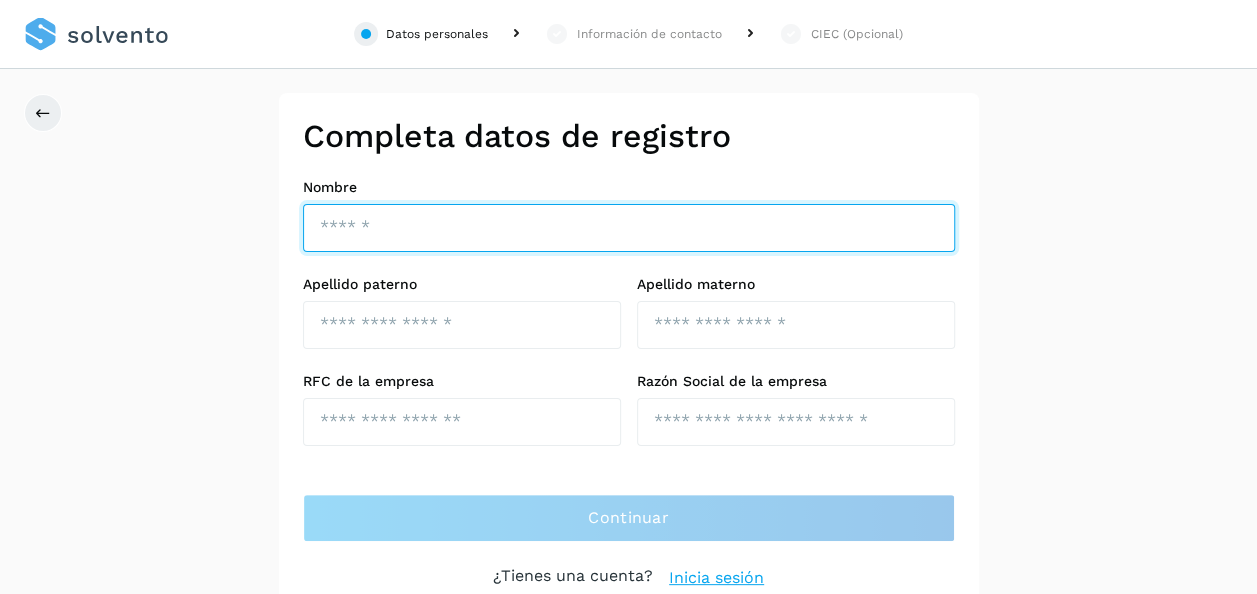 click at bounding box center (629, 228) 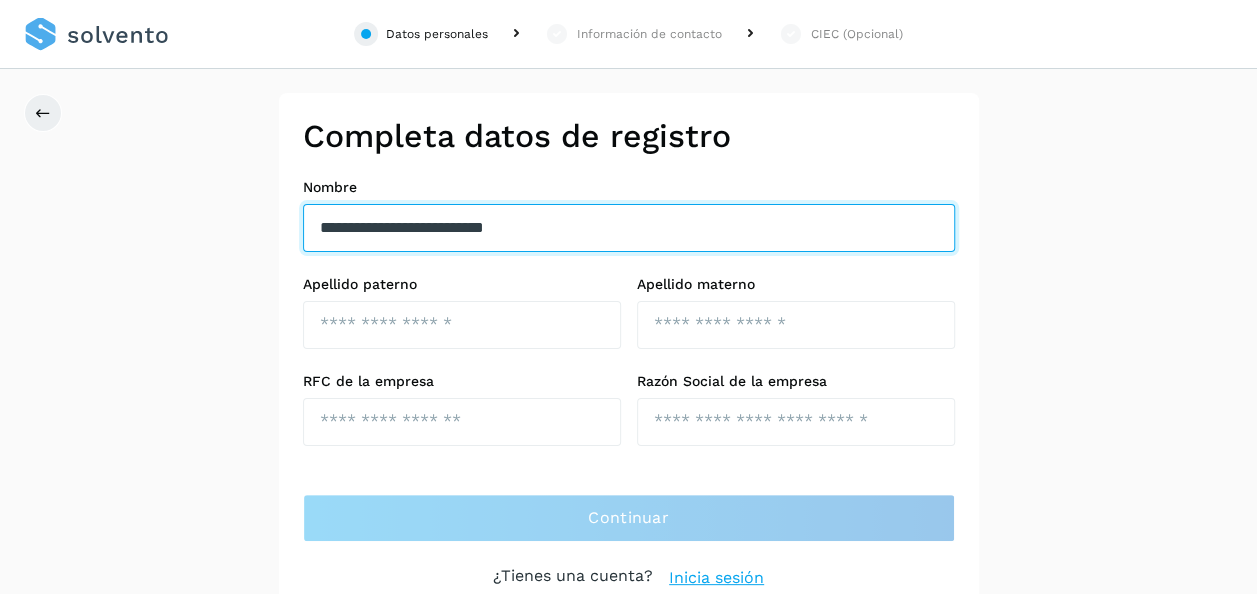 drag, startPoint x: 635, startPoint y: 224, endPoint x: 313, endPoint y: 236, distance: 322.2235 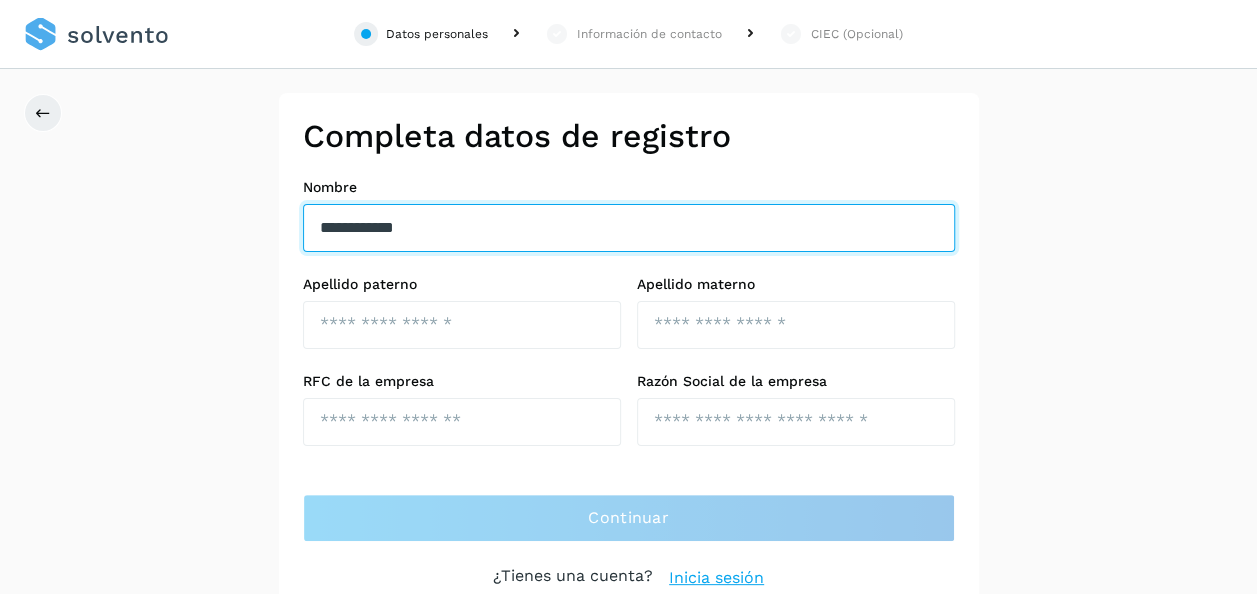 type on "**********" 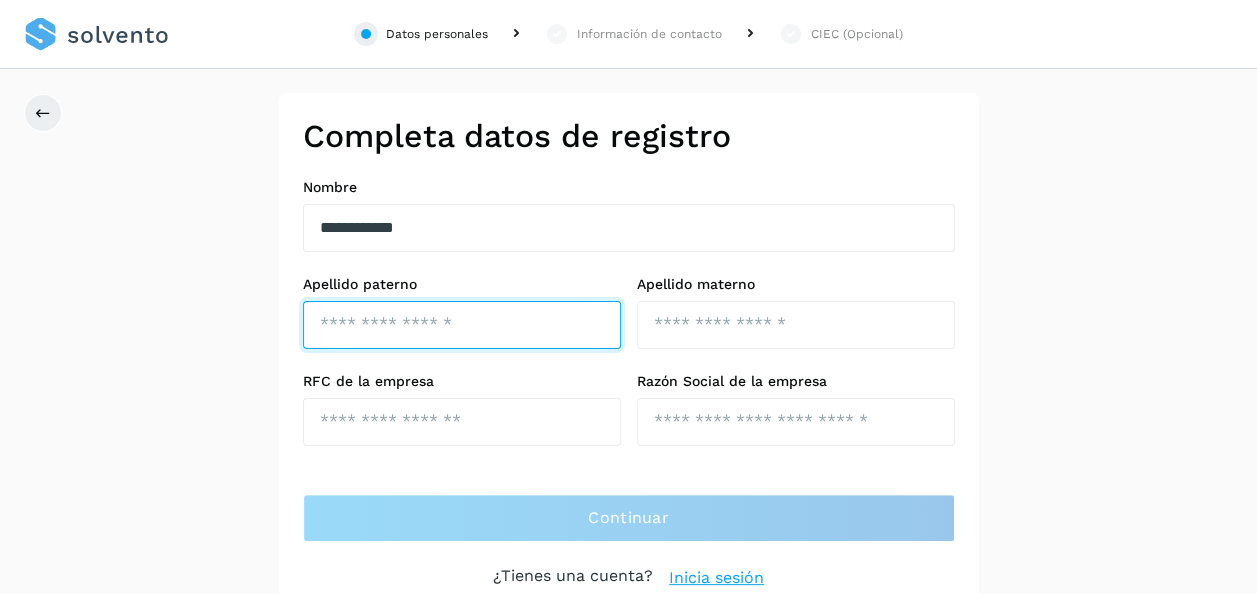 click at bounding box center (462, 325) 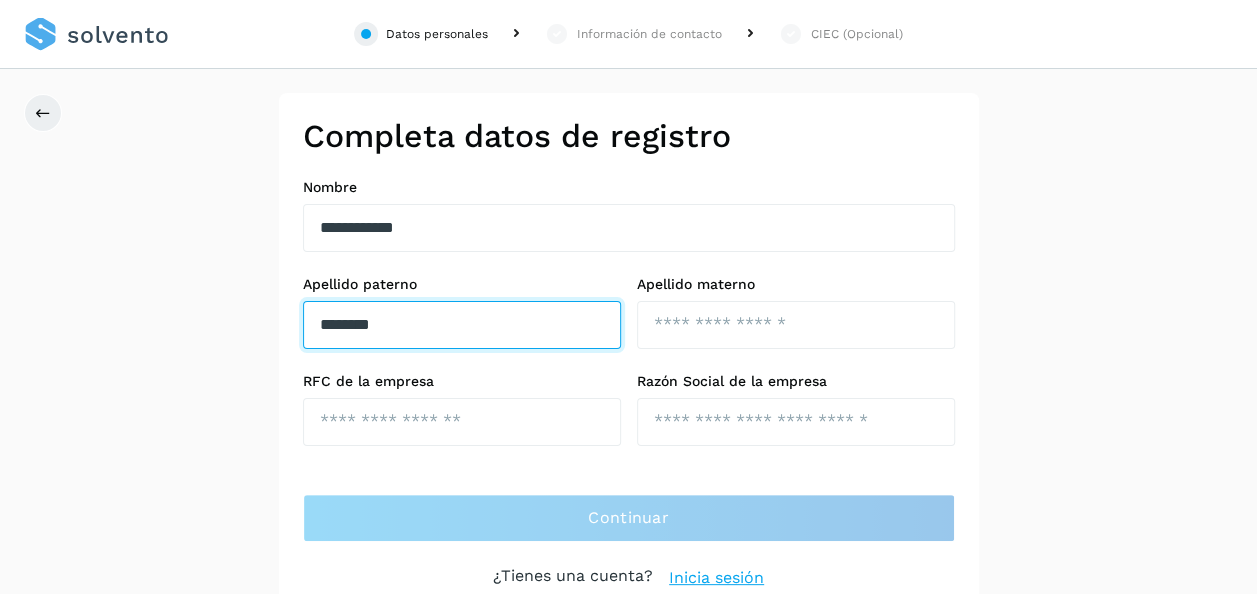 type on "********" 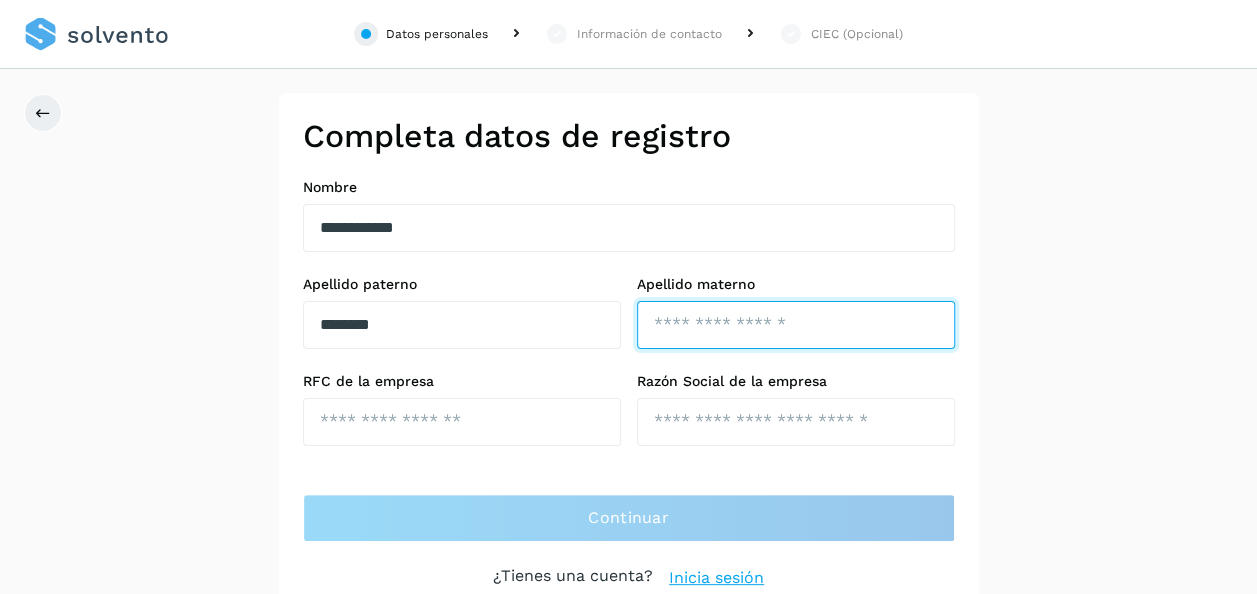 click at bounding box center (796, 325) 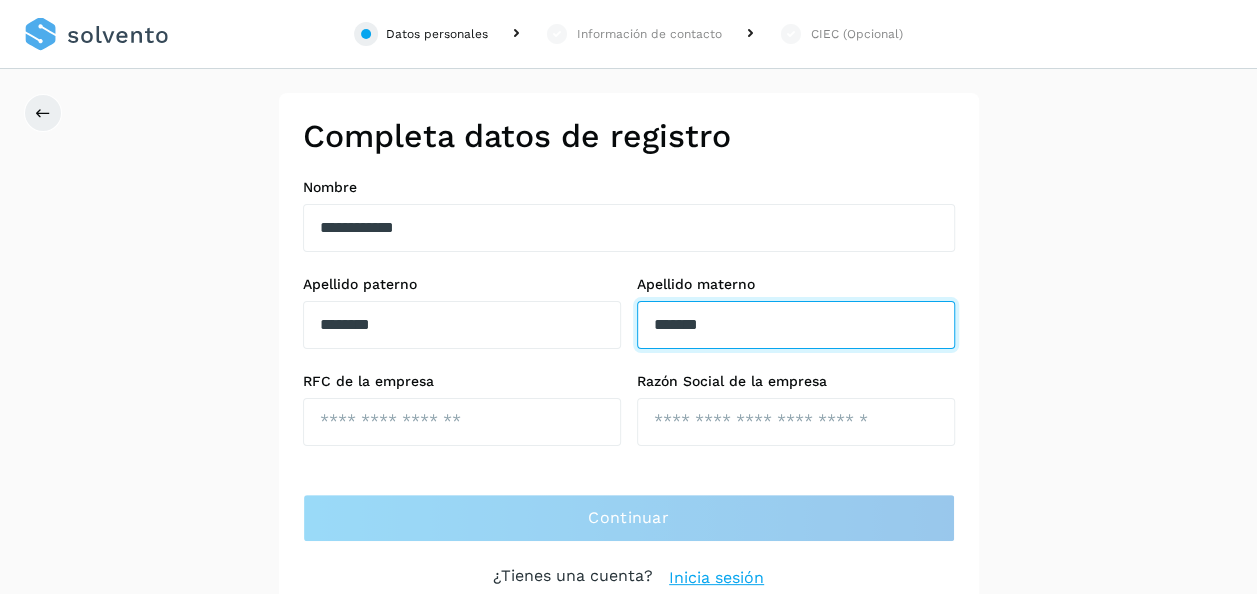 type on "*******" 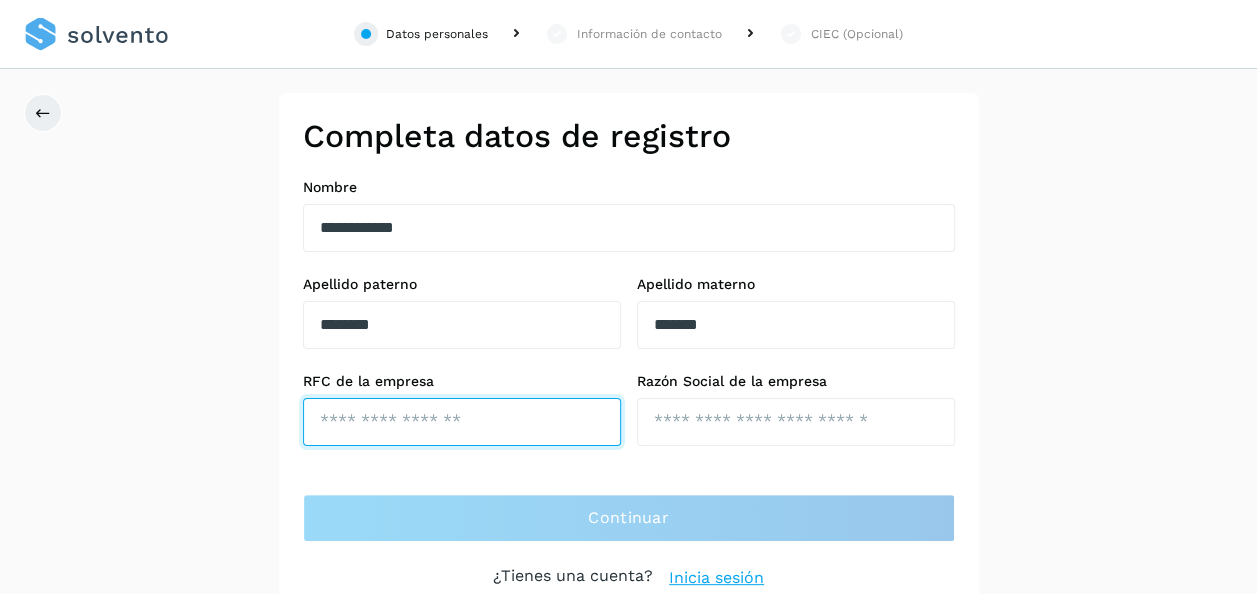 click at bounding box center [462, 422] 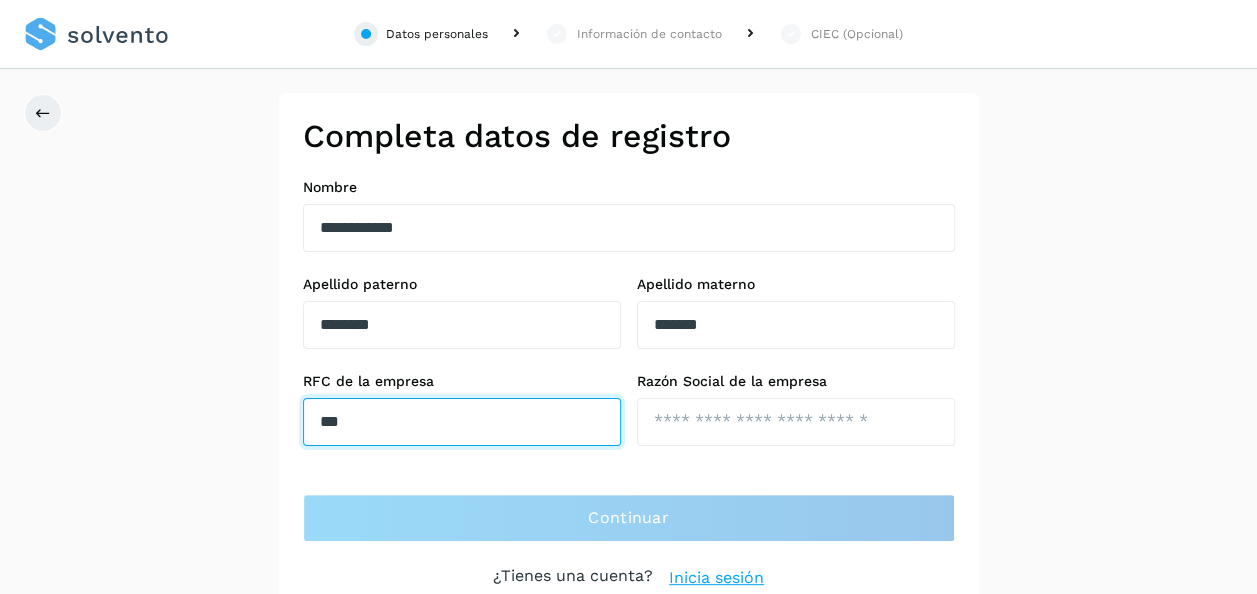type on "**********" 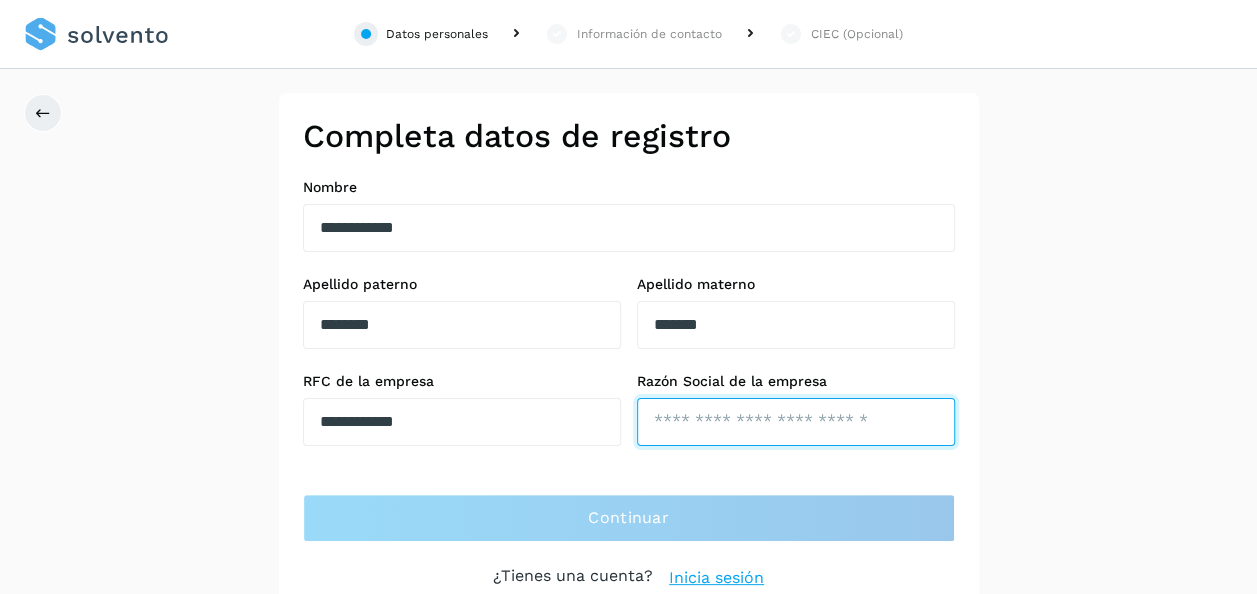 type on "**********" 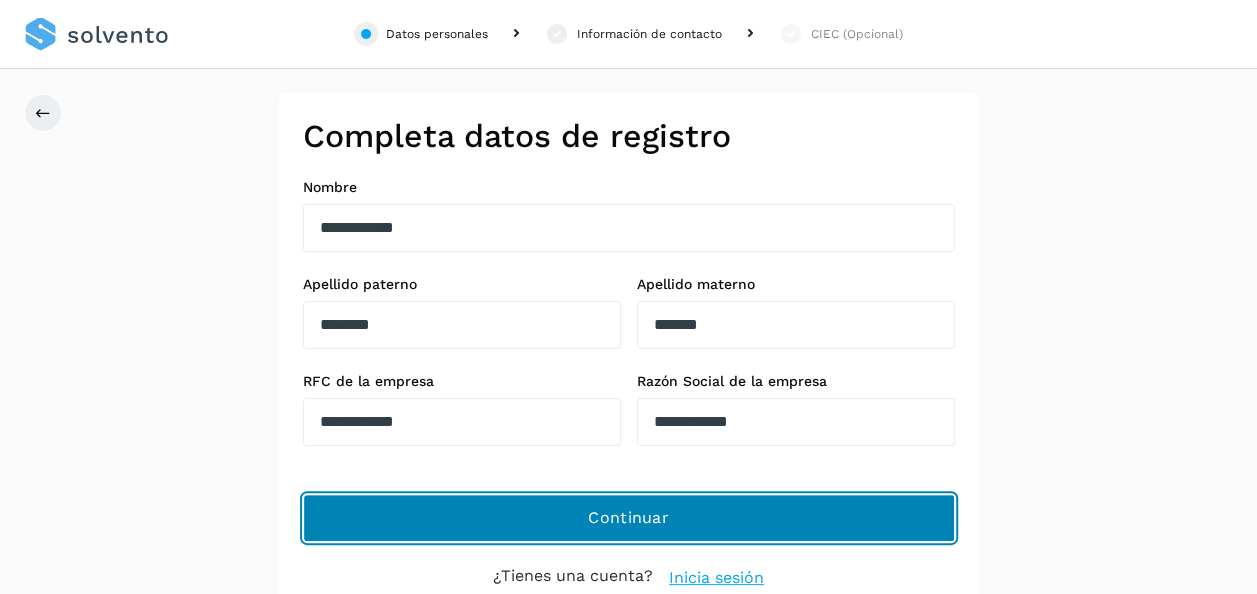 click on "Continuar" 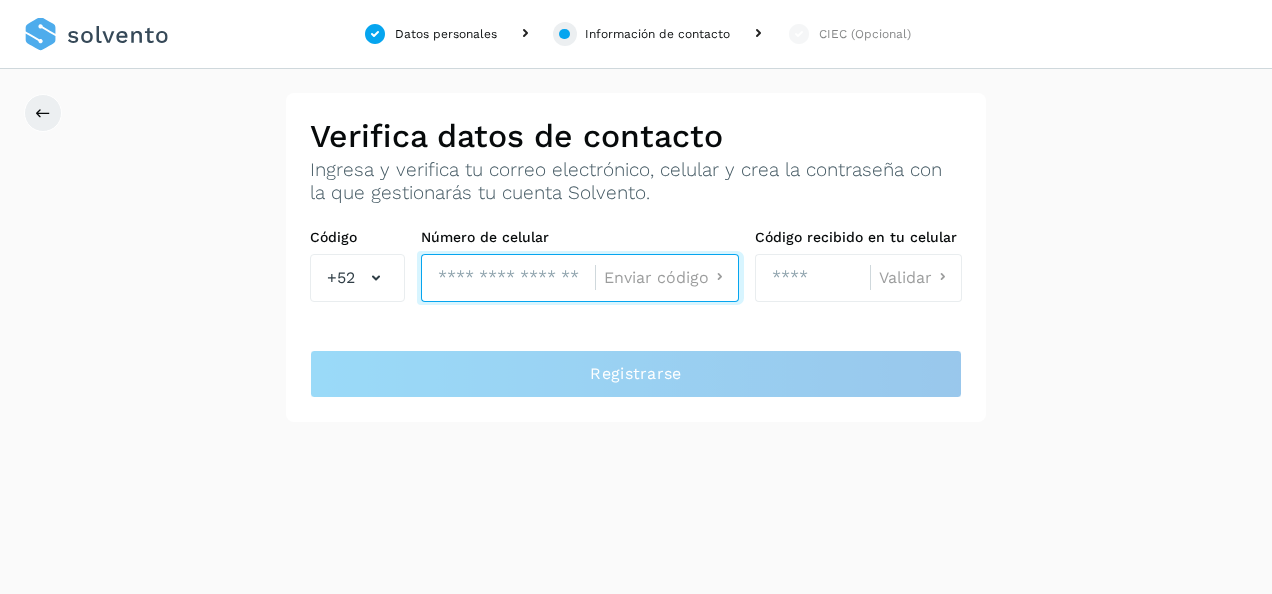 click at bounding box center (508, 278) 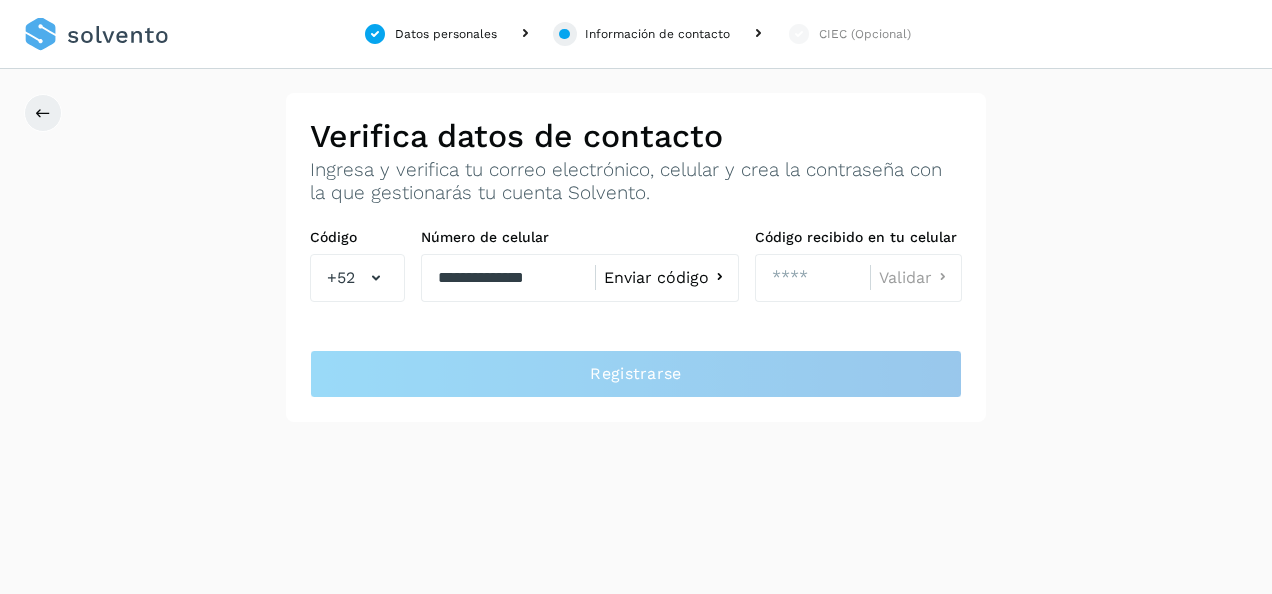 click on "Enviar código" 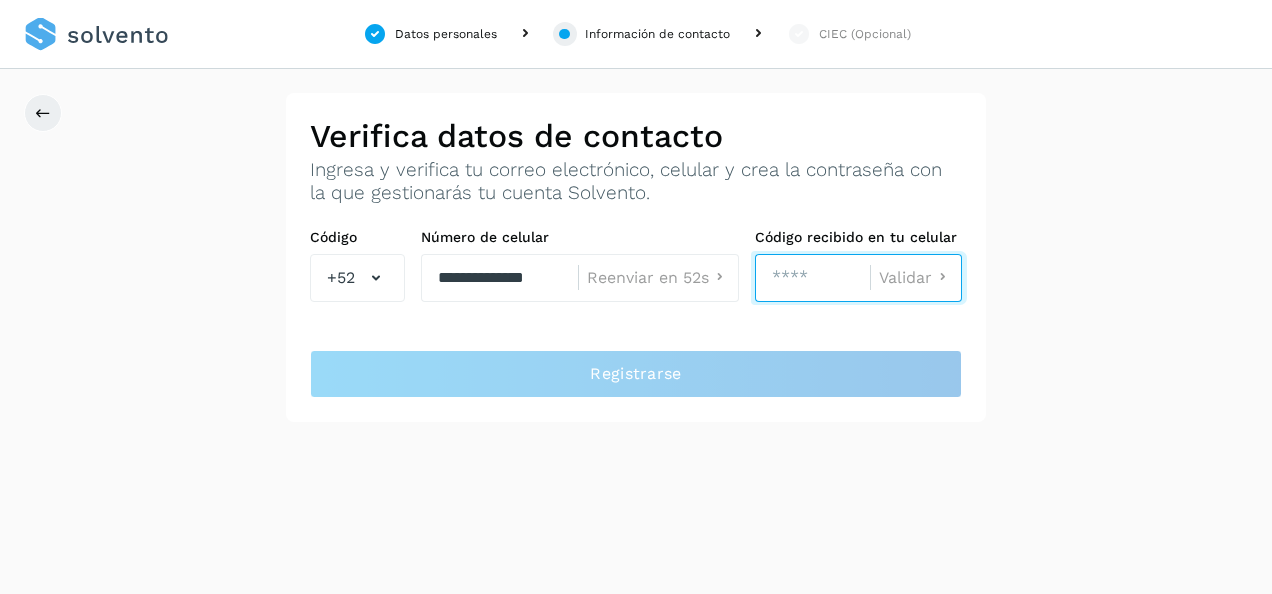 click at bounding box center [812, 278] 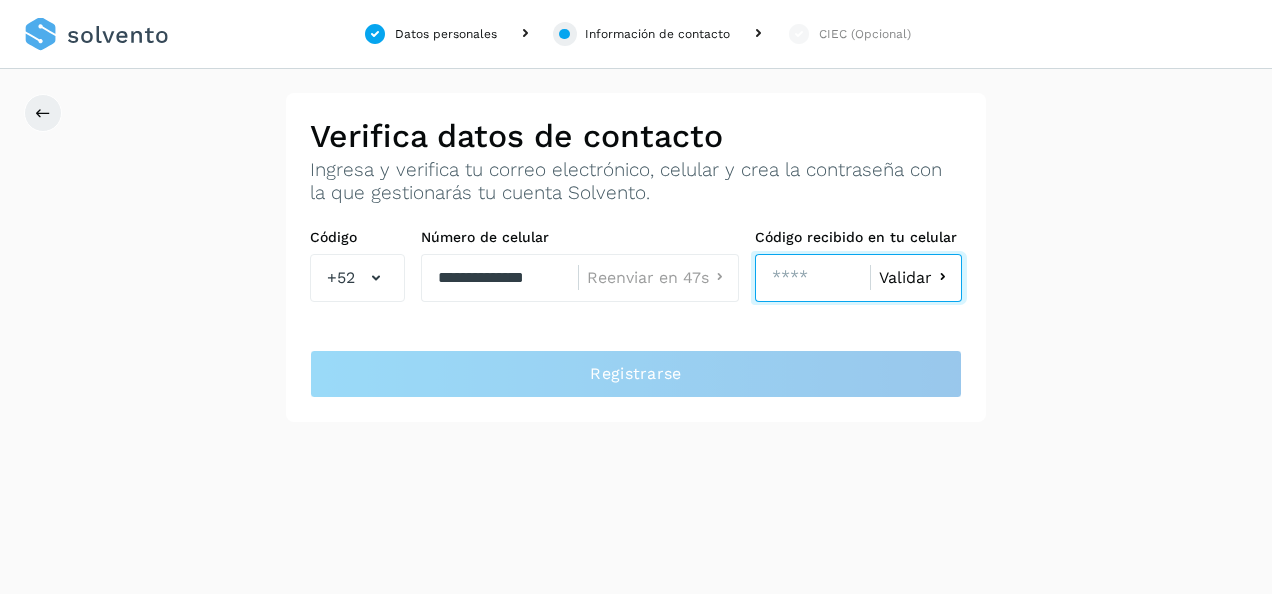 type on "****" 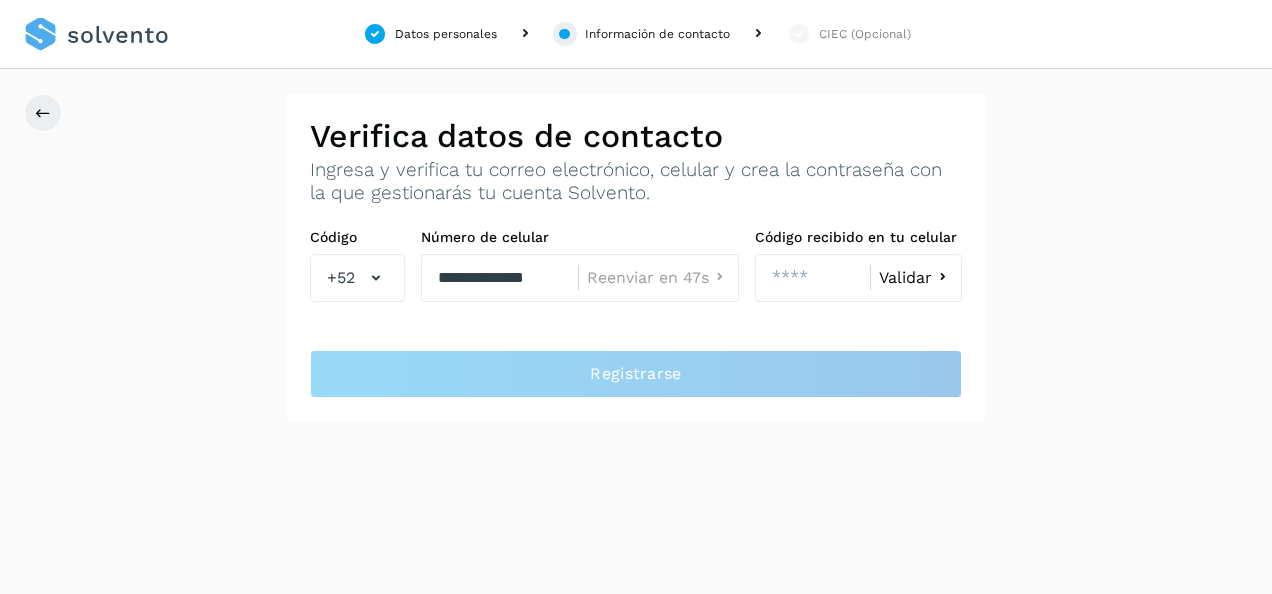 click on "Validar" 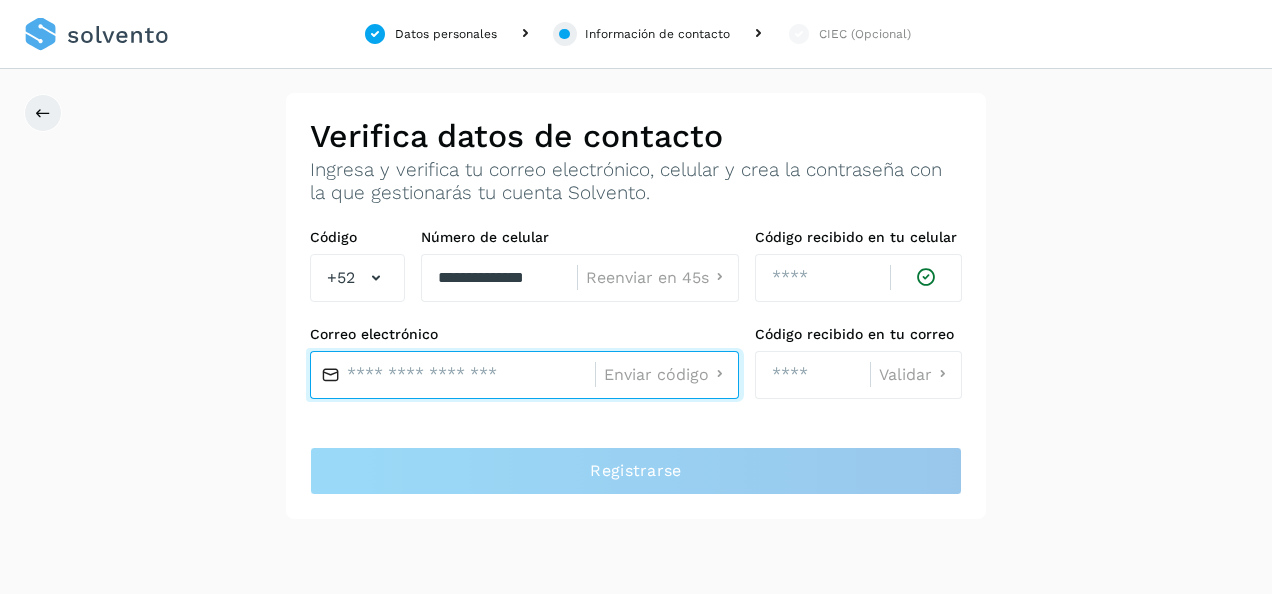 click at bounding box center (452, 375) 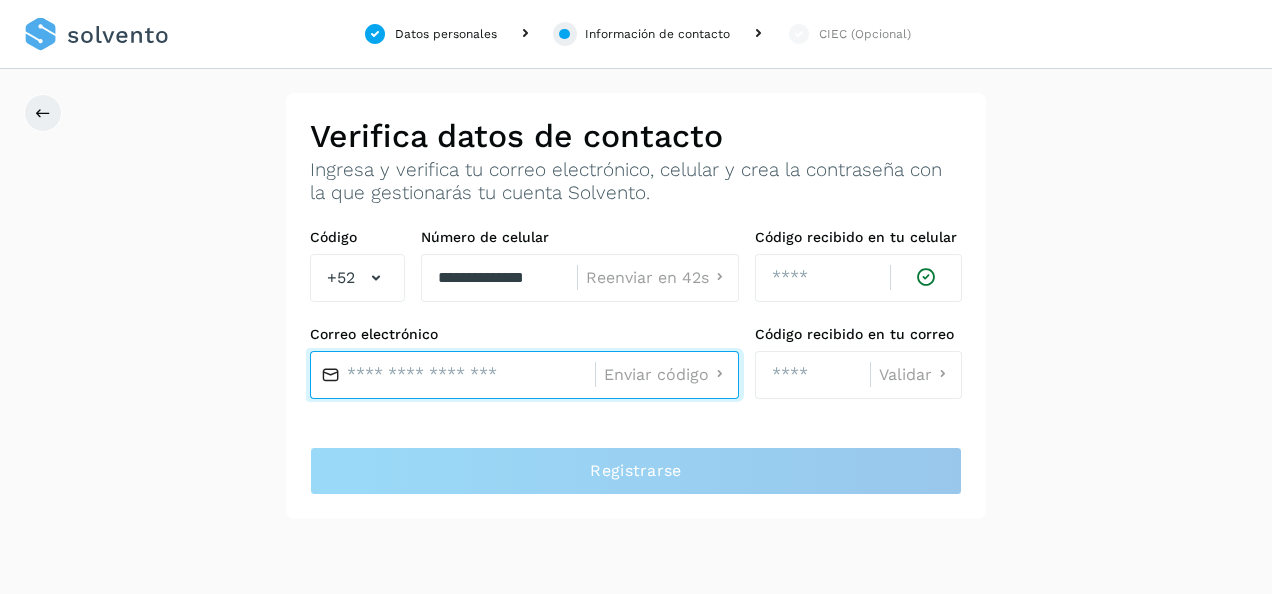 type on "**********" 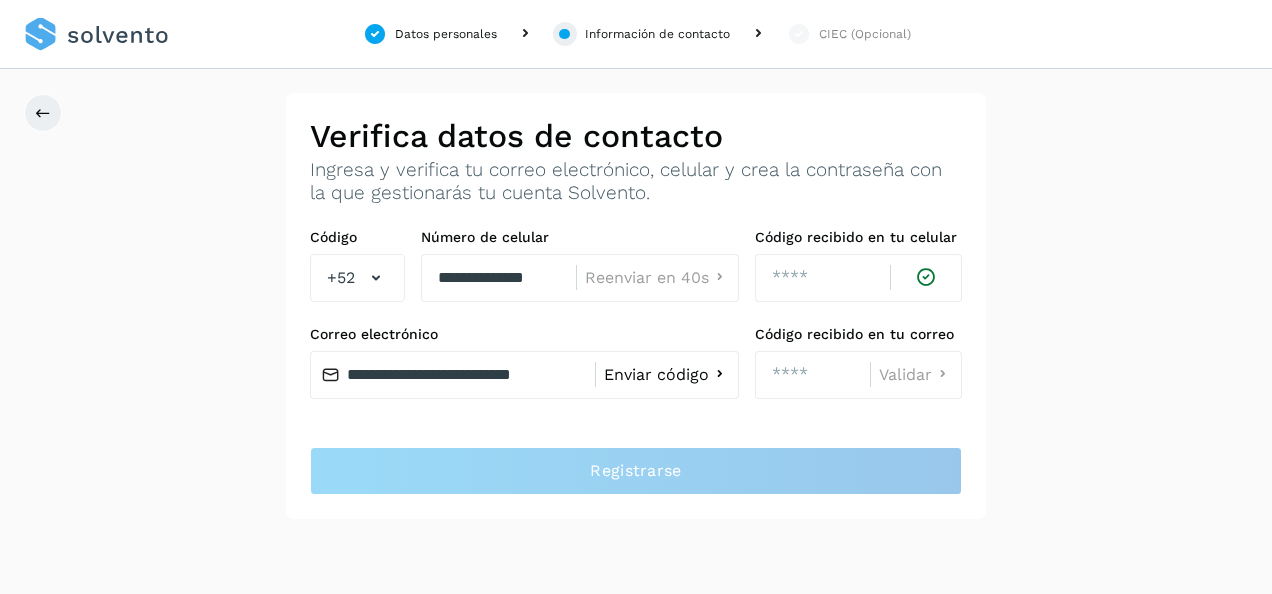 click on "Enviar código" 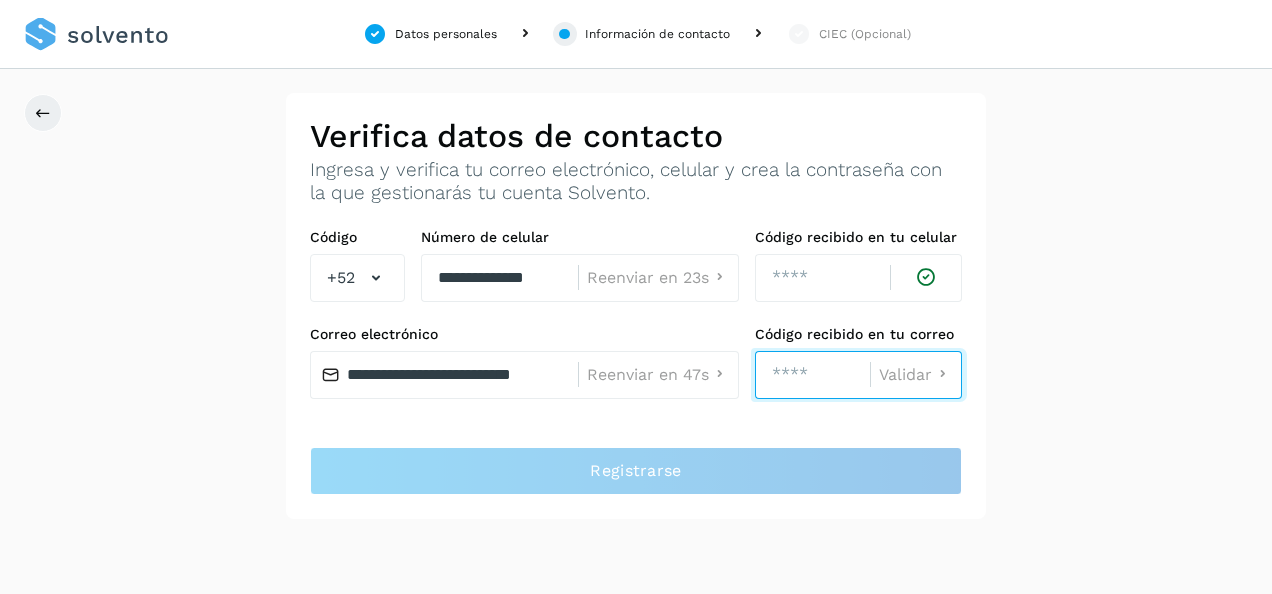 click at bounding box center [812, 375] 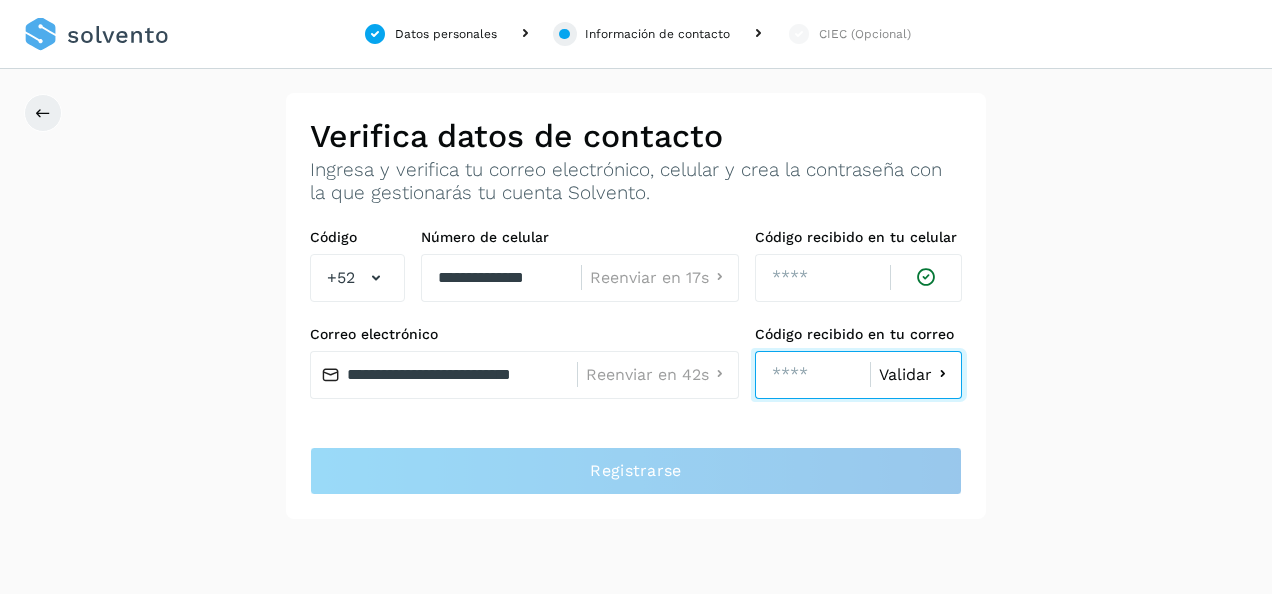 type on "****" 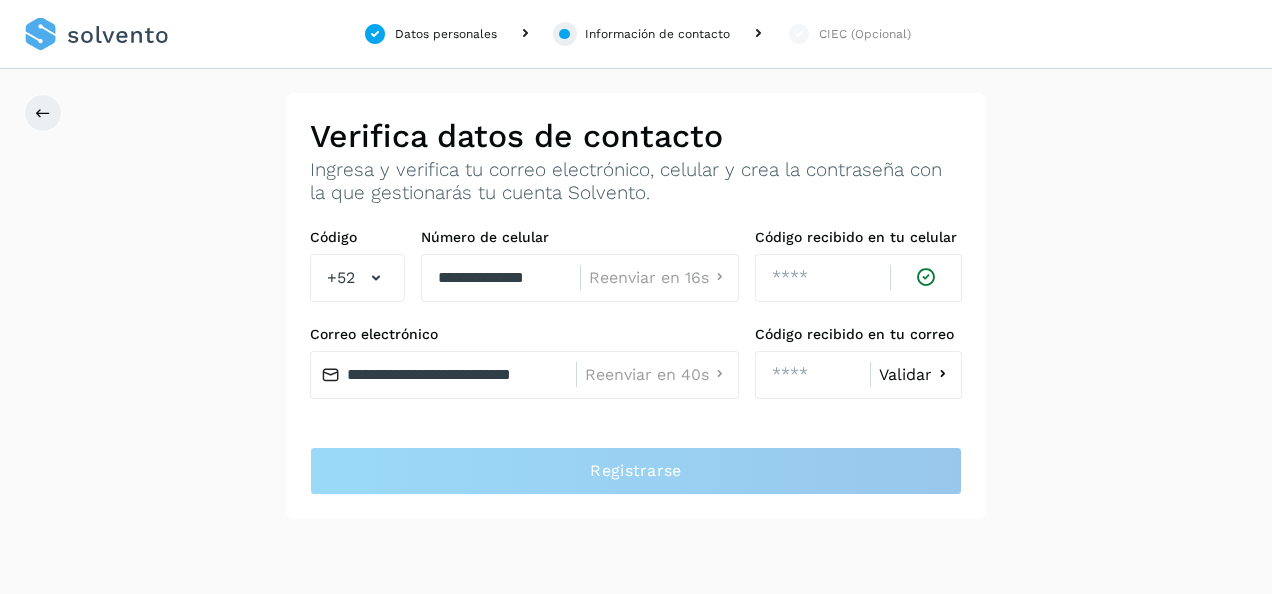 click on "Validar" 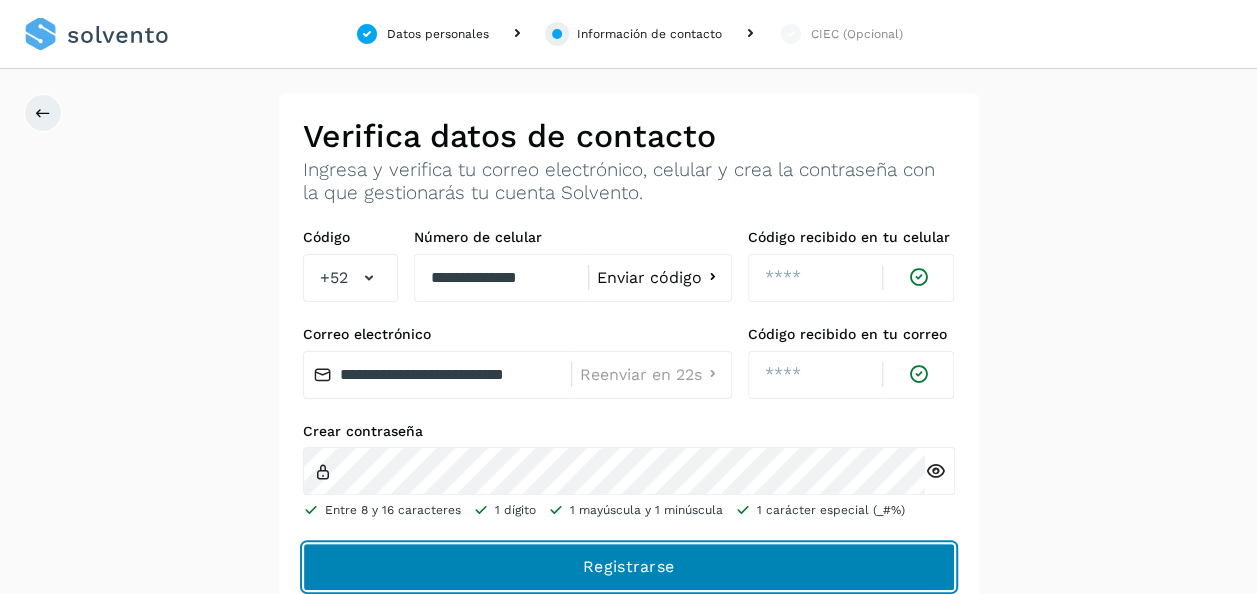 click on "Registrarse" 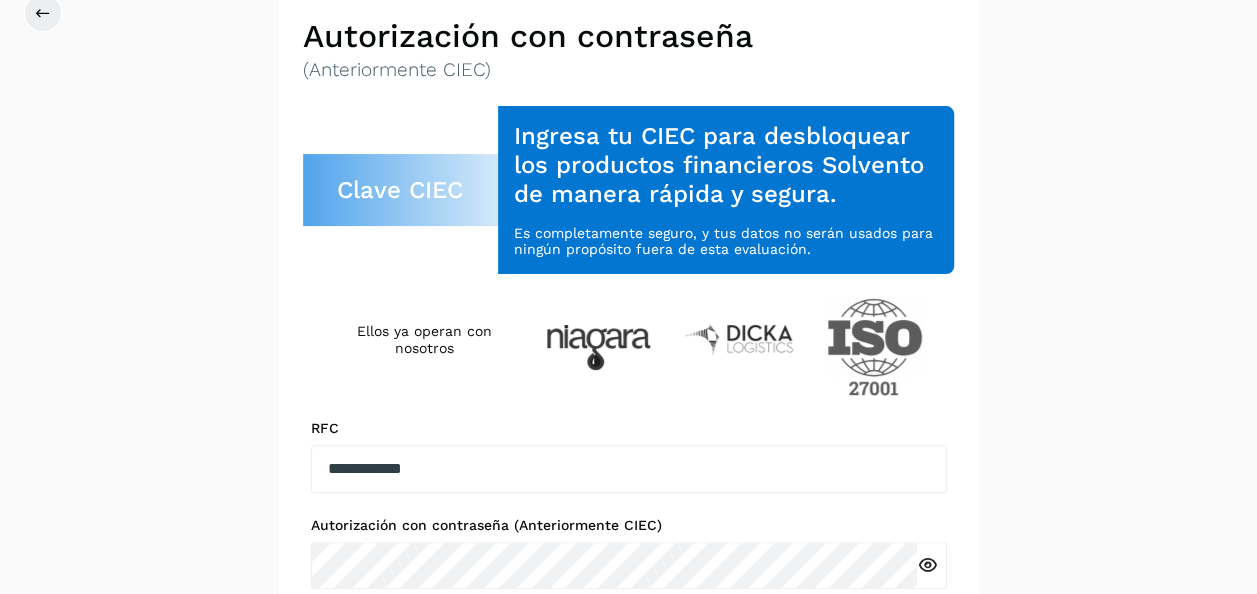 scroll, scrollTop: 200, scrollLeft: 0, axis: vertical 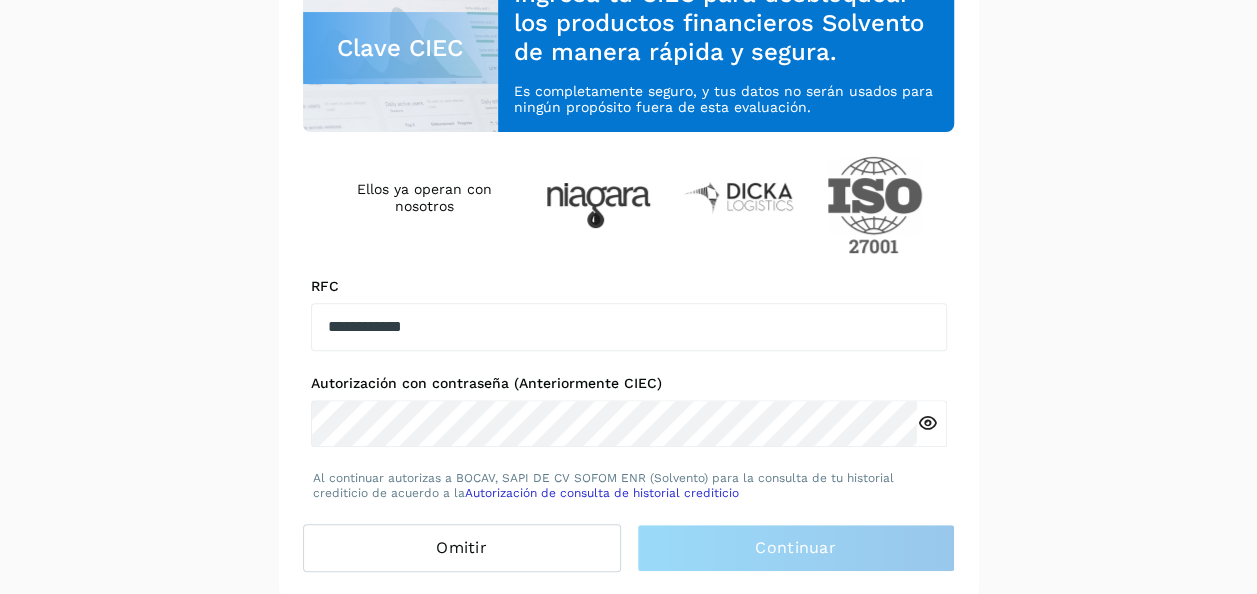 click at bounding box center [927, 423] 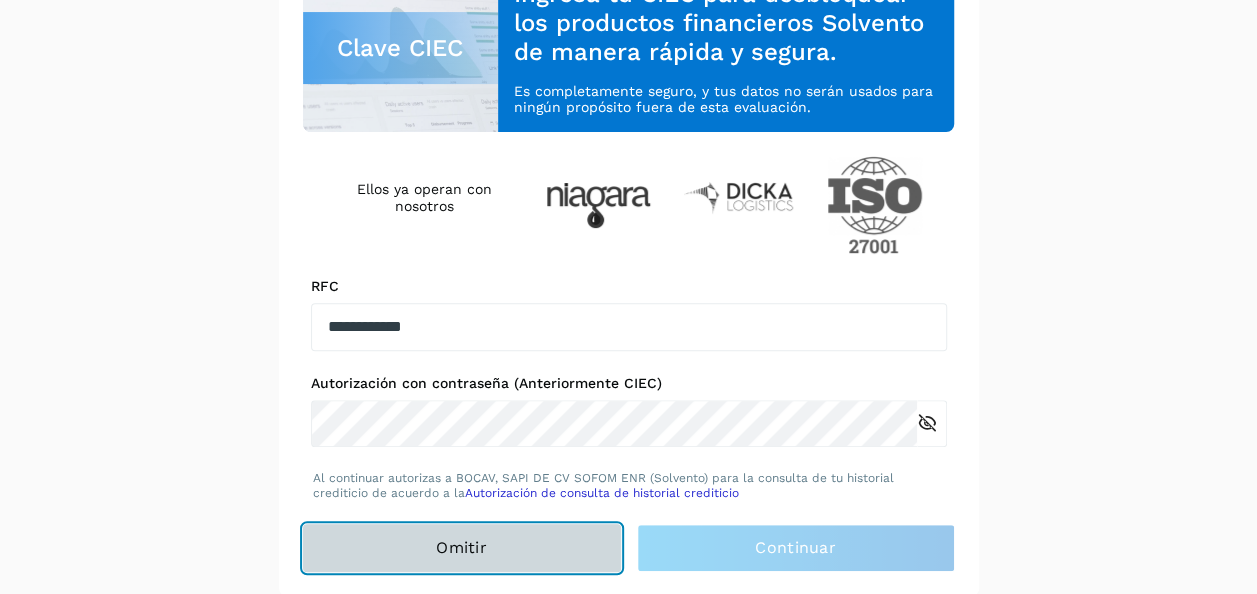 click on "Omitir" at bounding box center [462, 548] 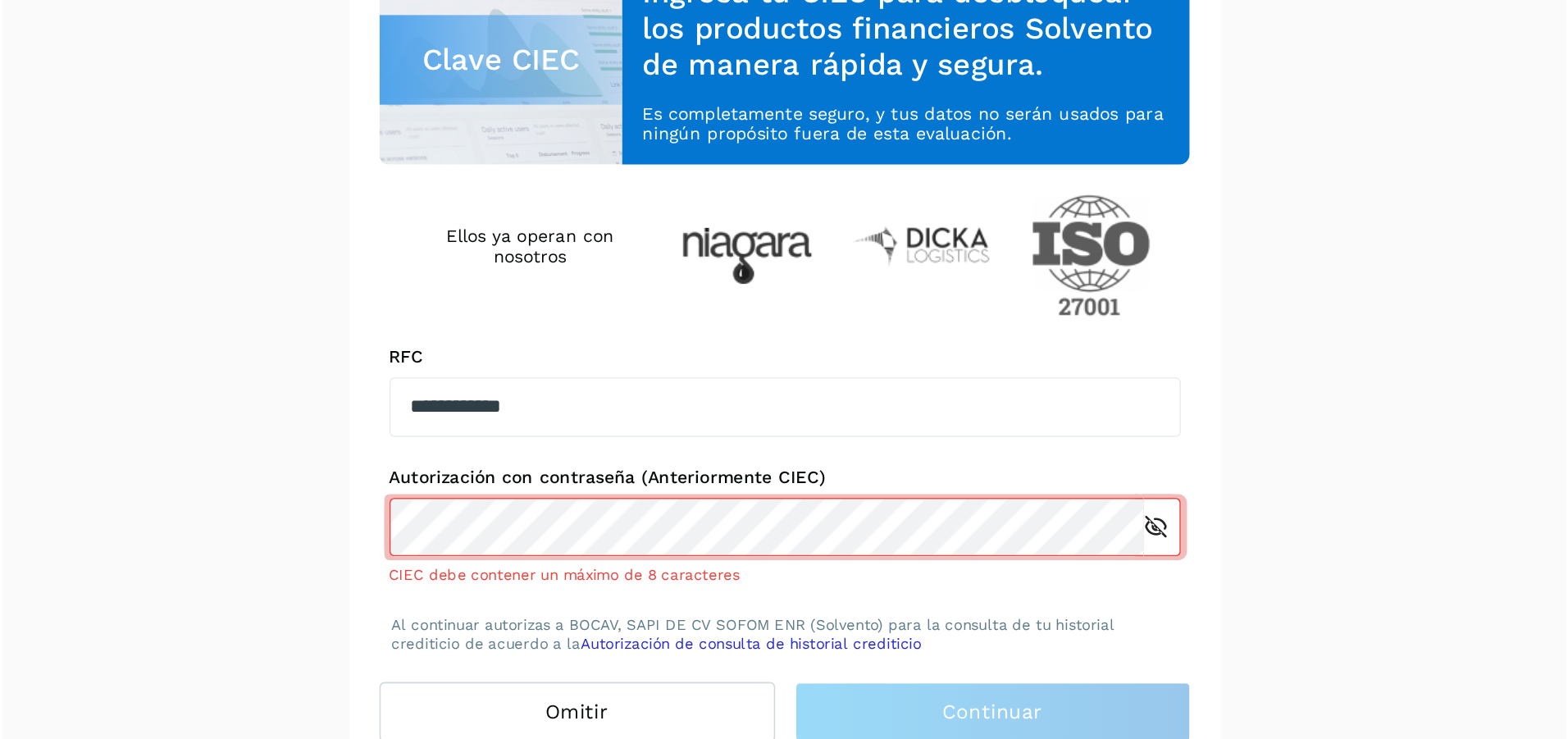 scroll, scrollTop: 0, scrollLeft: 0, axis: both 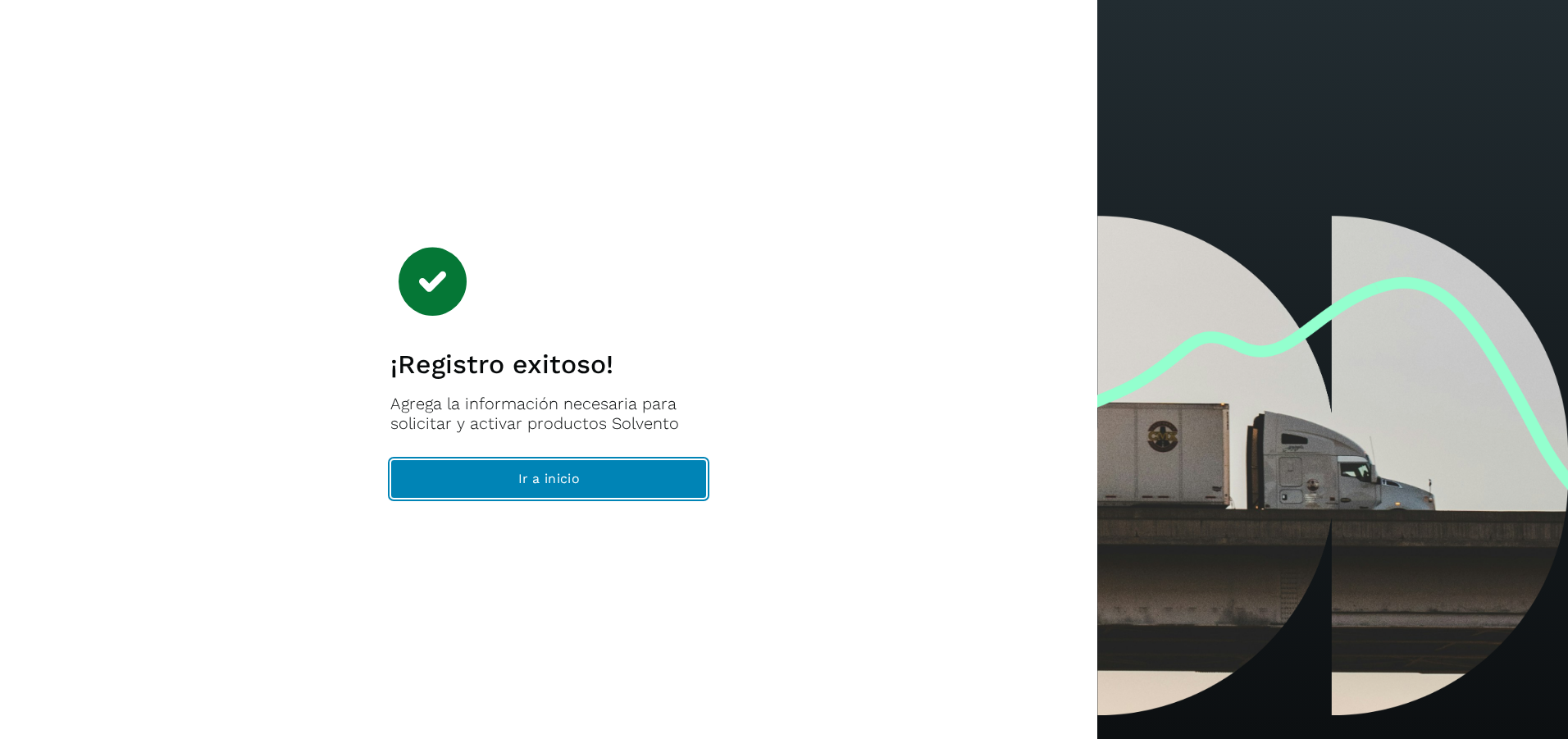 click on "Ir a inicio" at bounding box center [549, 479] 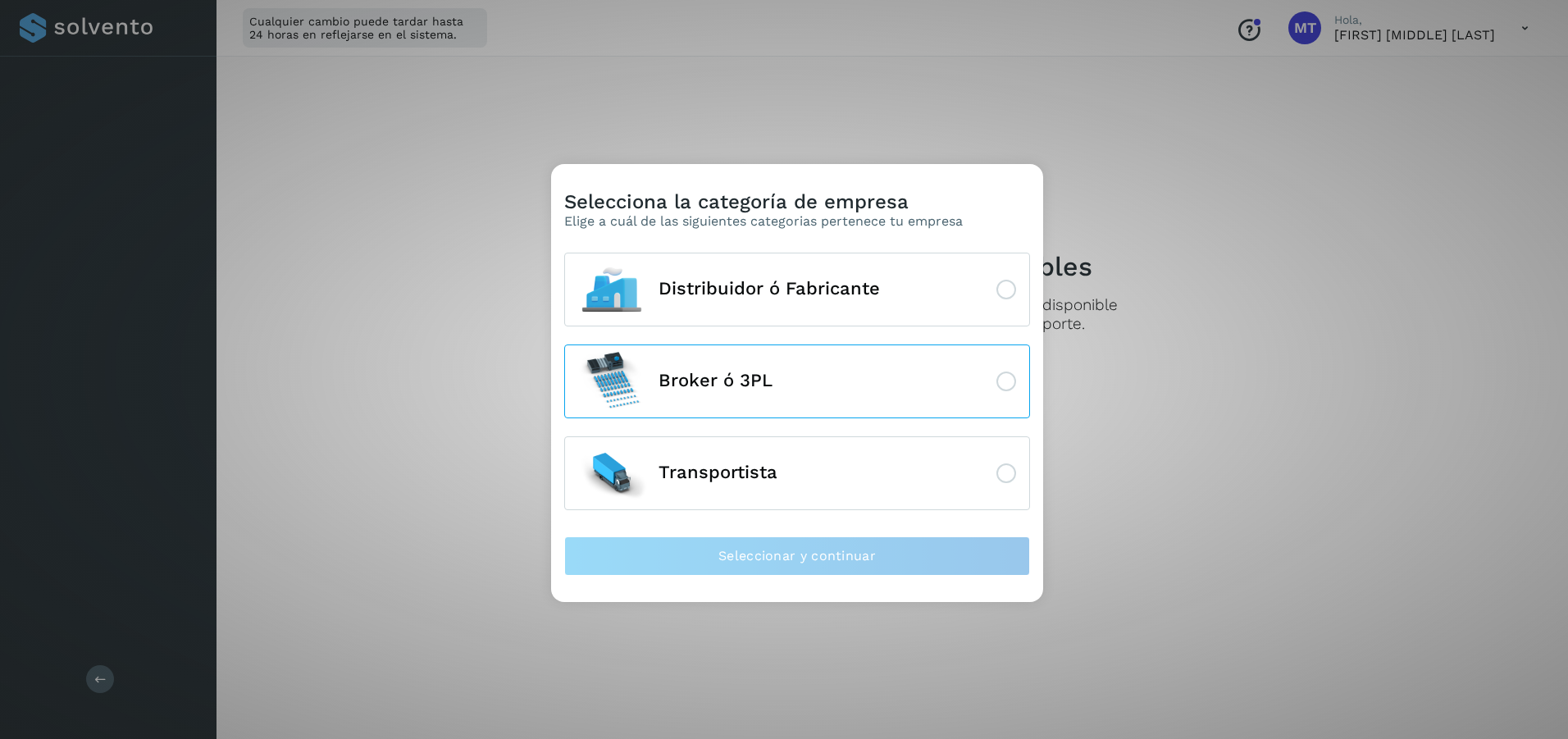 click 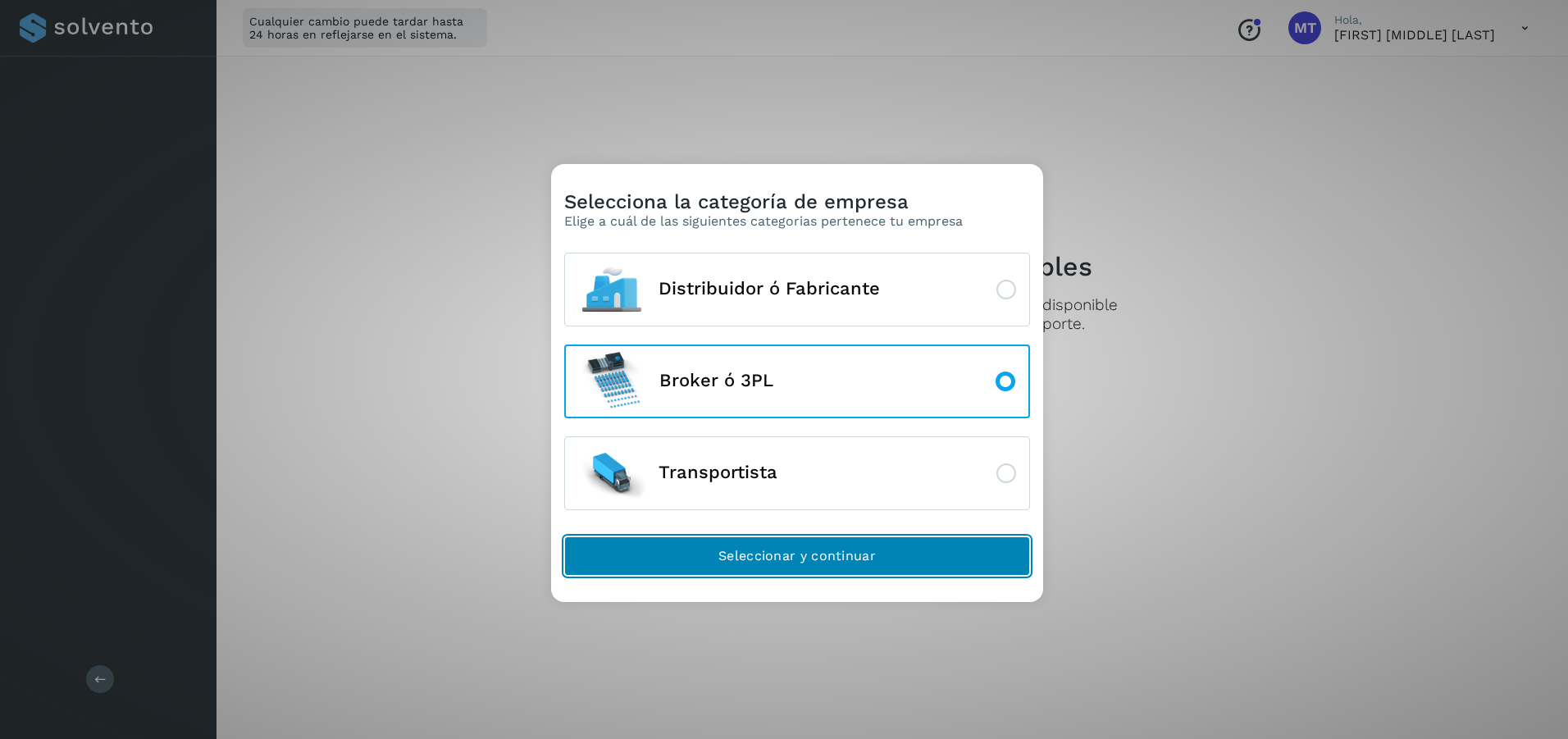 click on "Seleccionar y continuar" 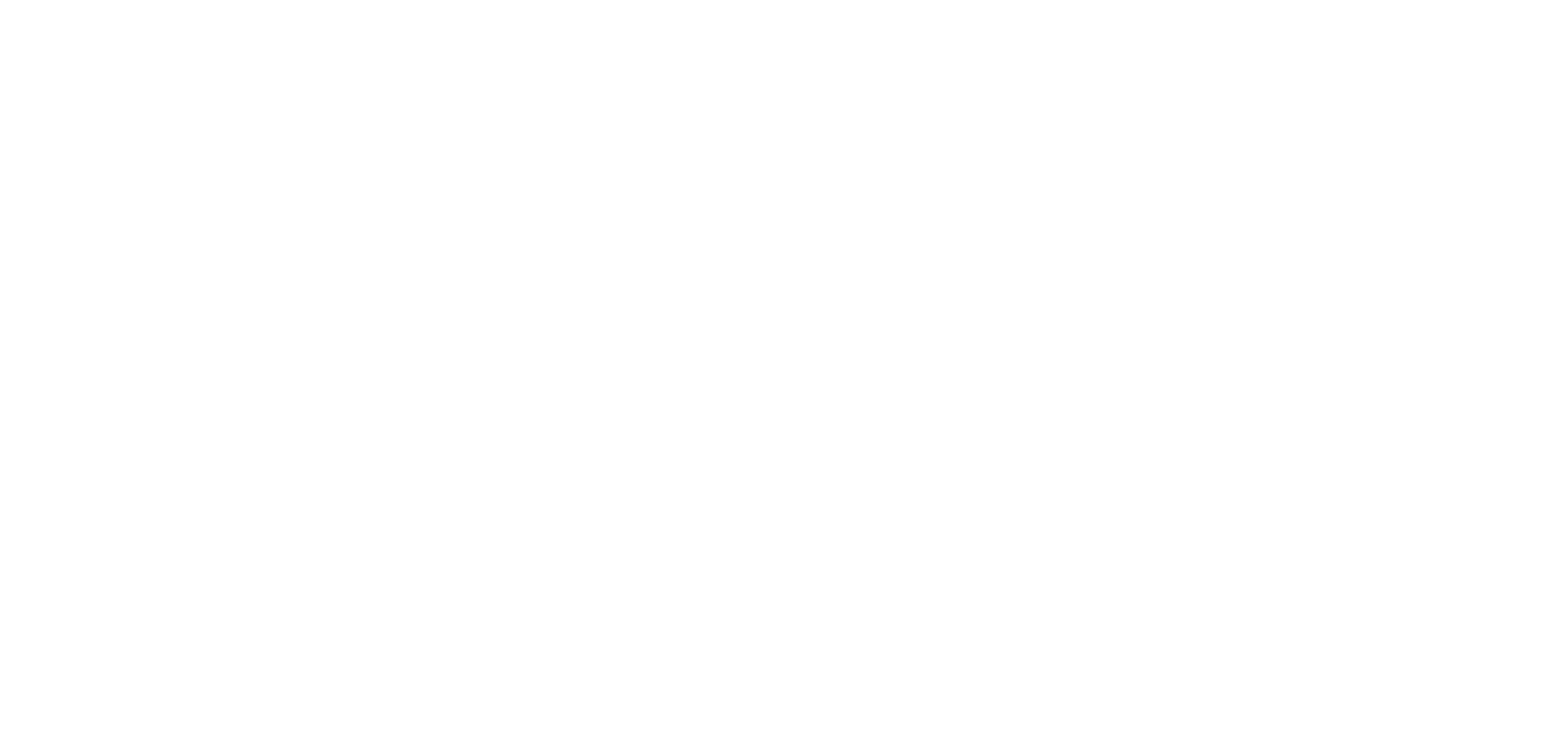 scroll, scrollTop: 0, scrollLeft: 0, axis: both 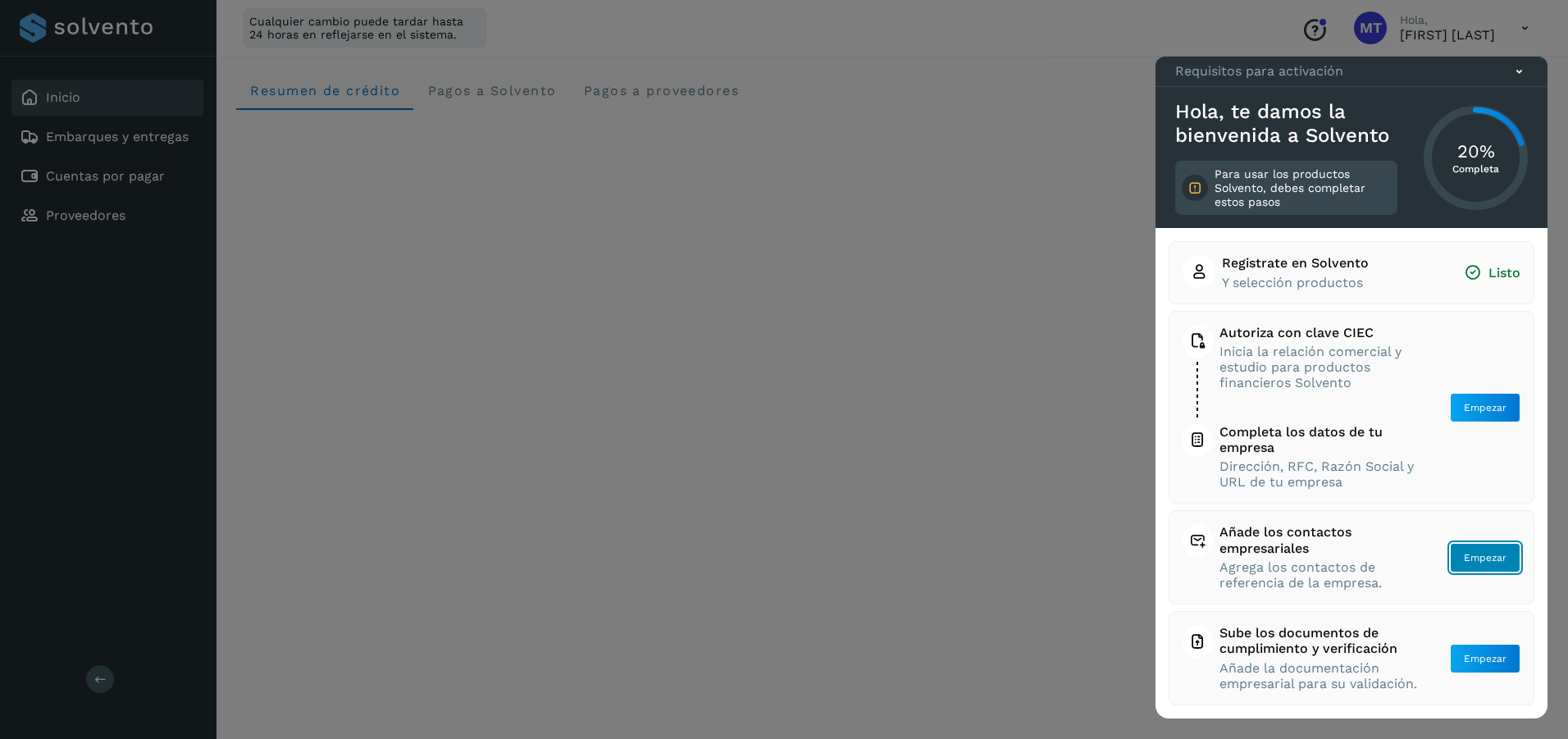 click on "Empezar" 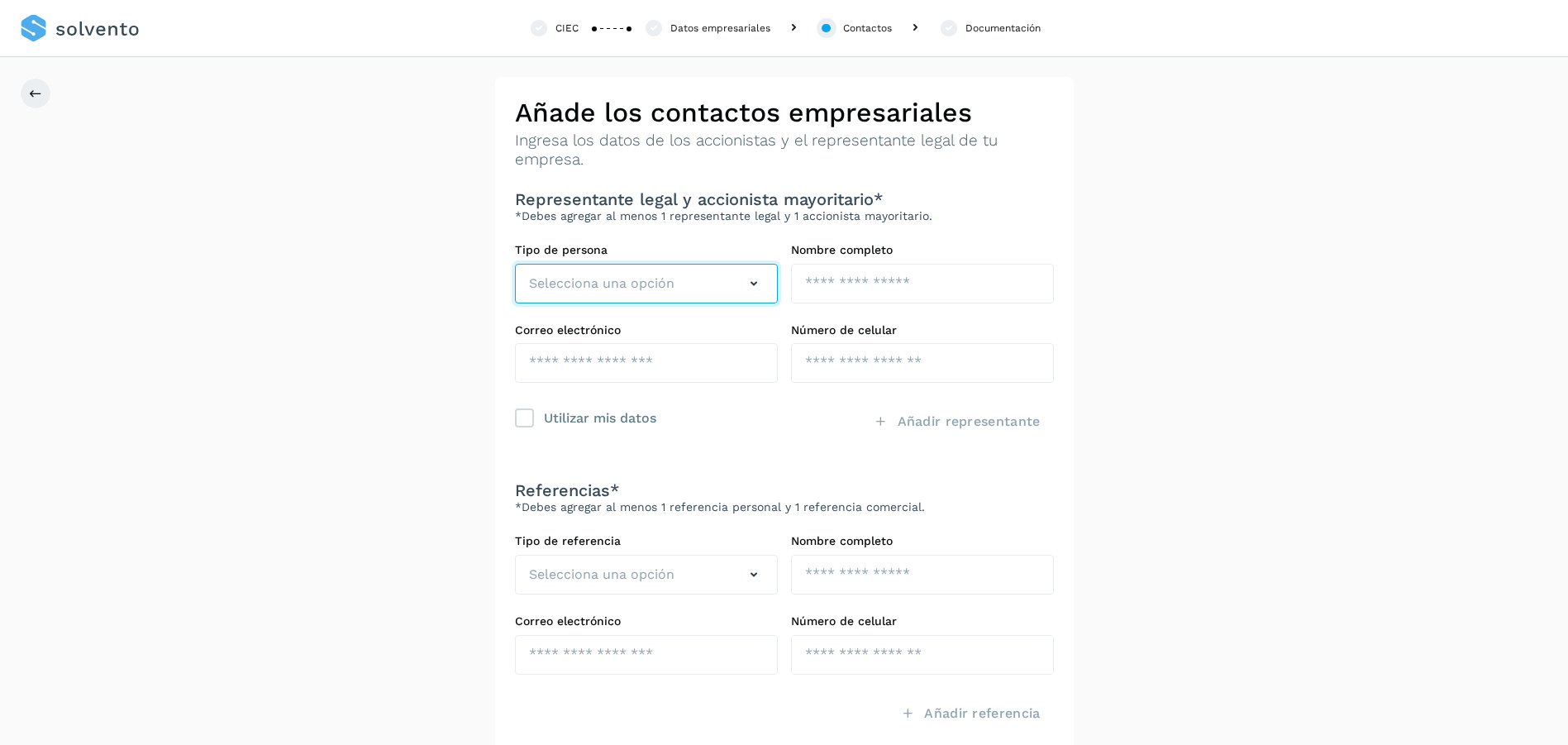 click at bounding box center (754, 284) 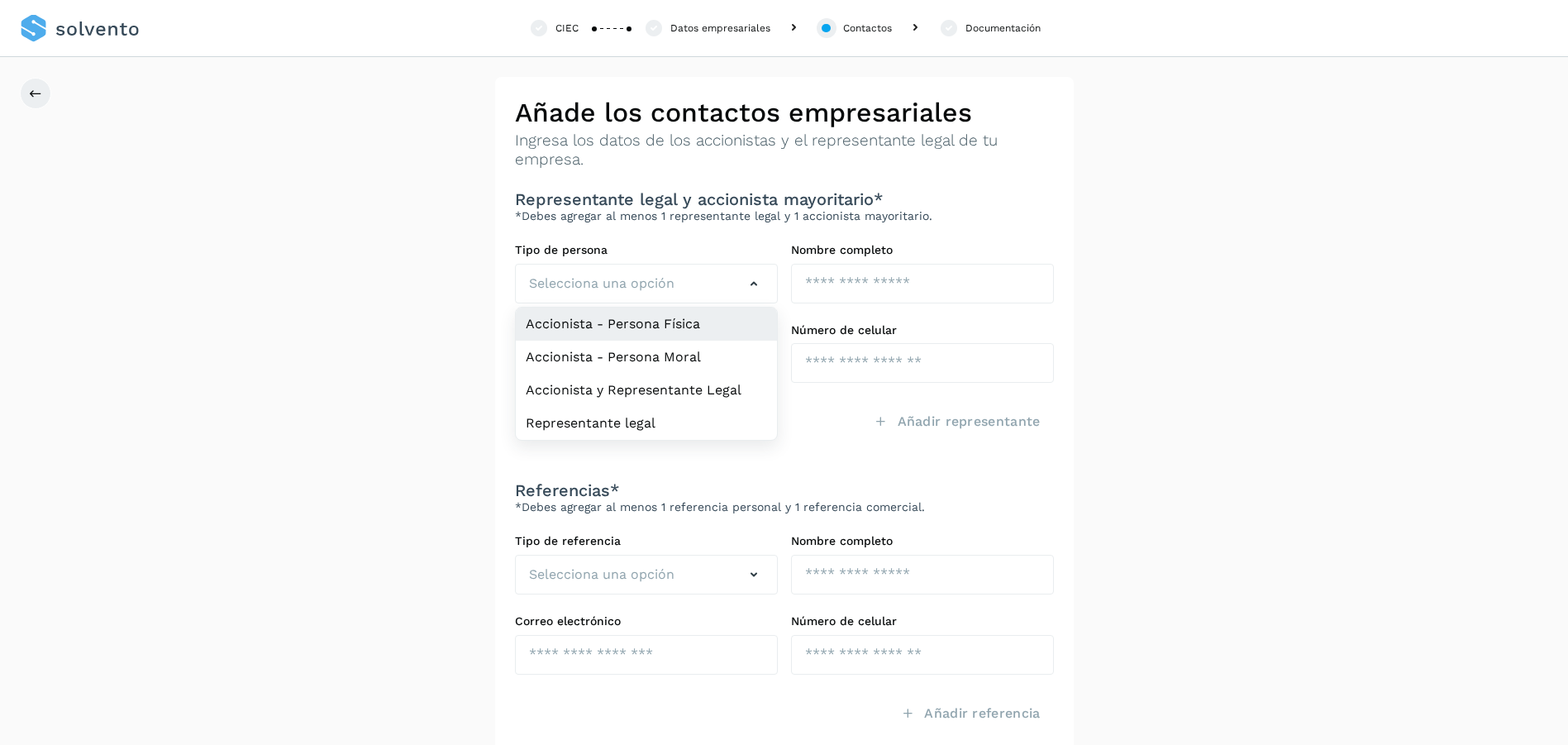 click on "Accionista - Persona Física" 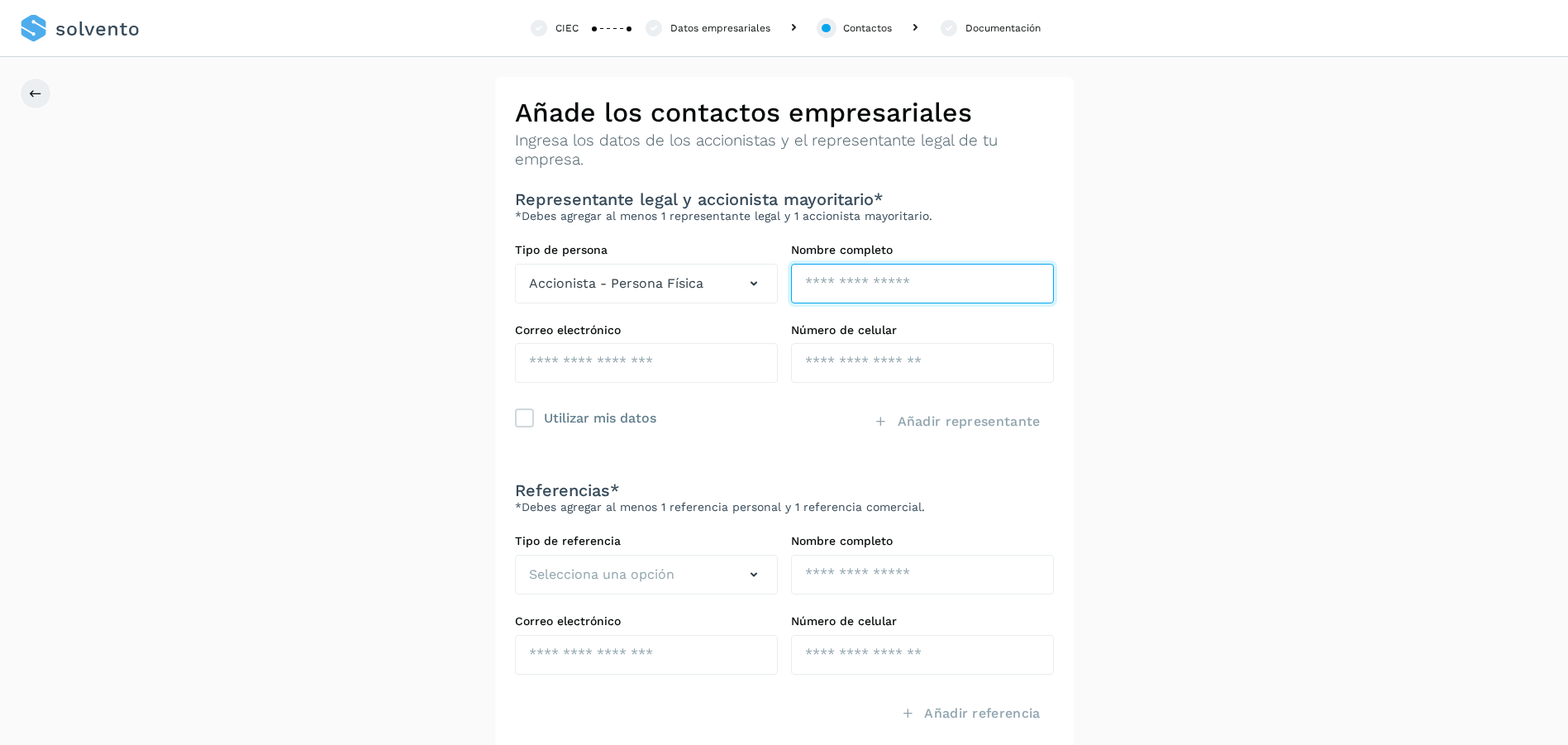click at bounding box center [922, 284] 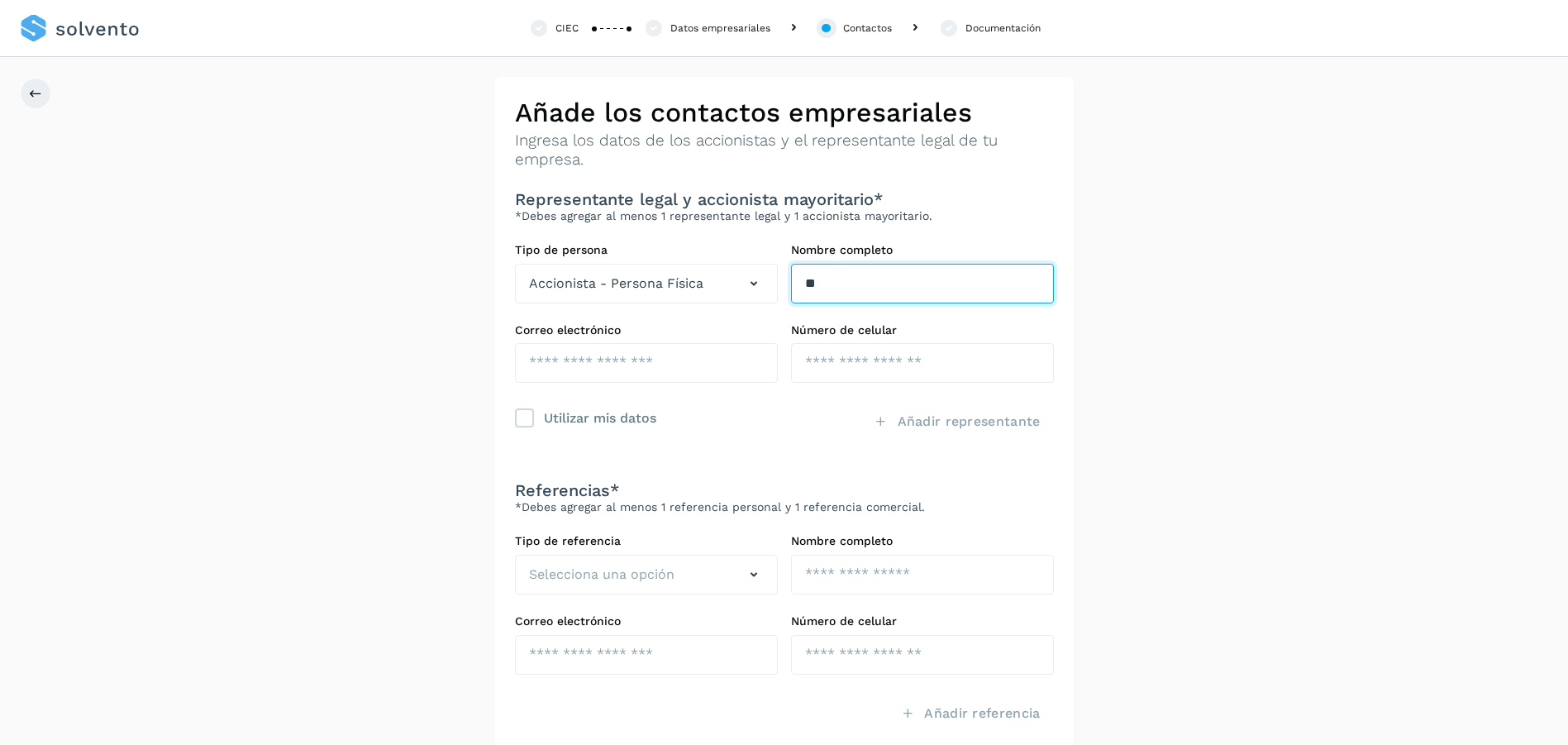 type on "*" 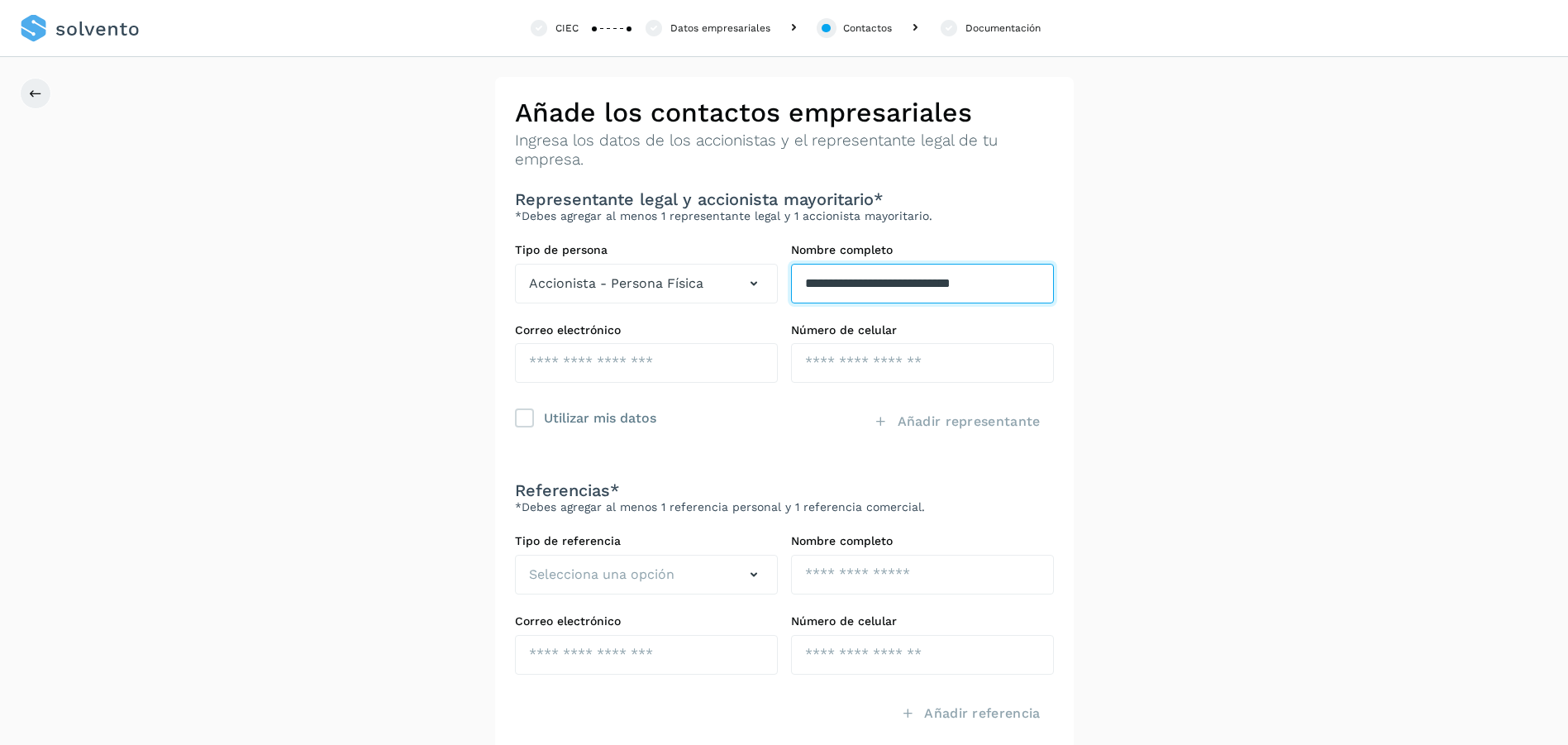 type on "**********" 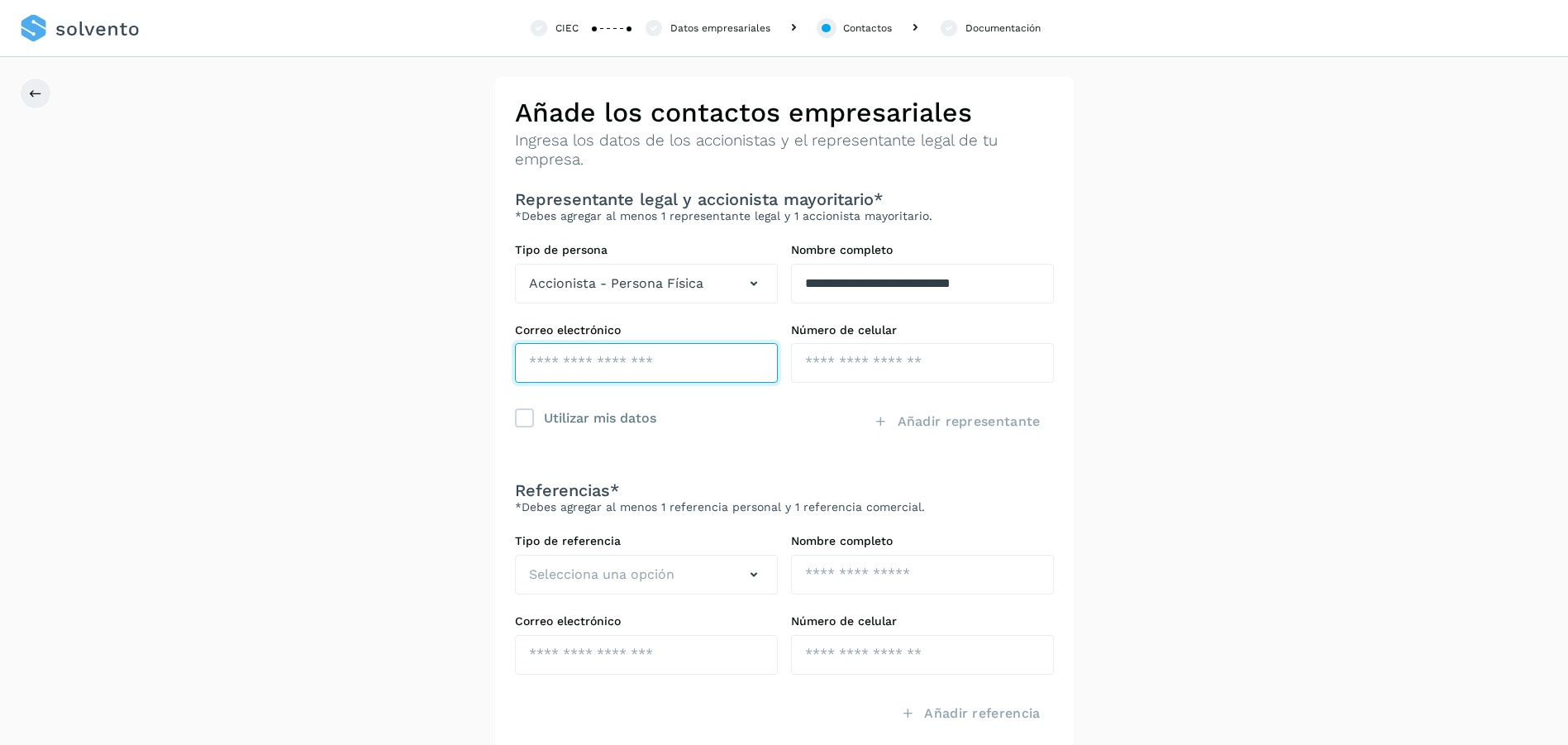 click at bounding box center [646, 363] 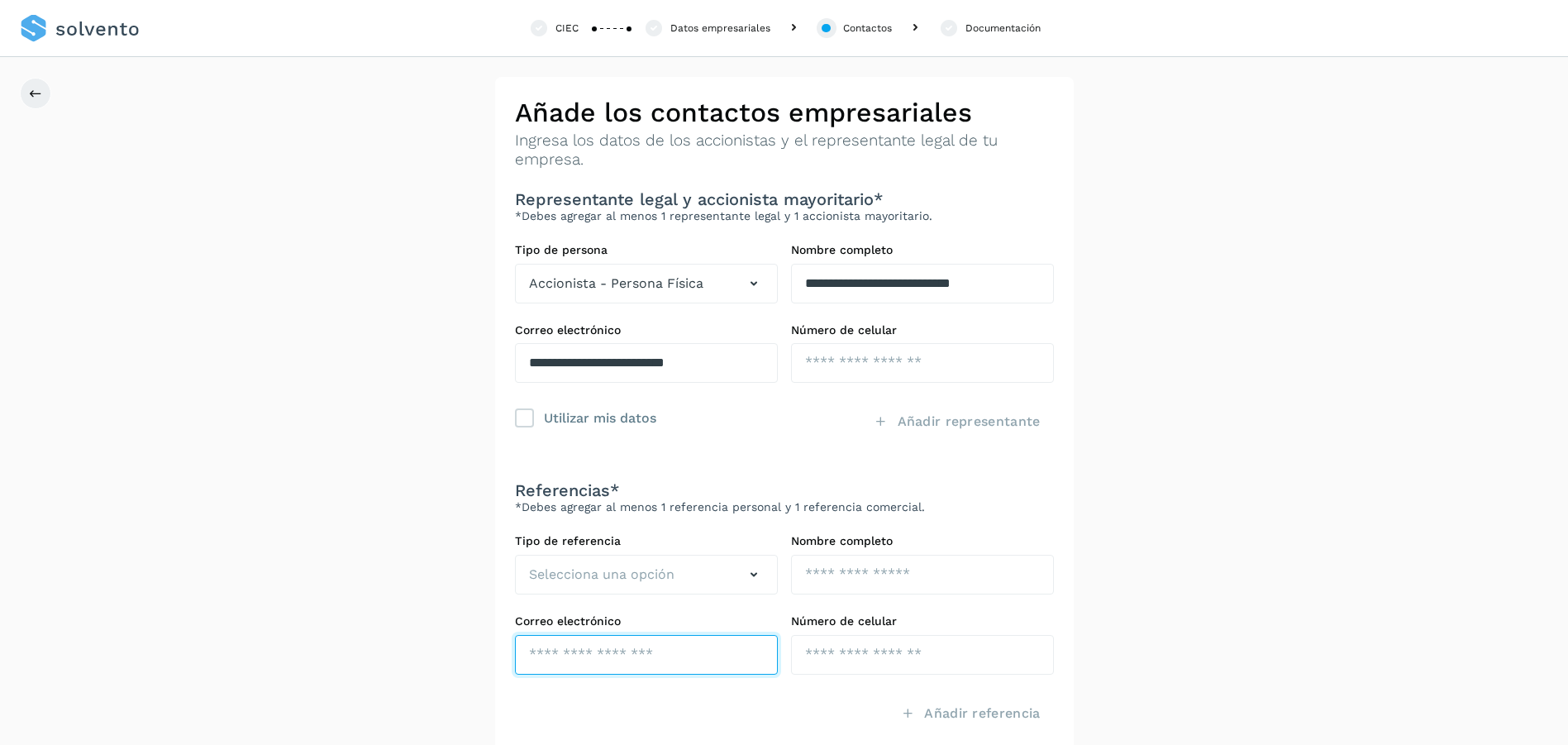type on "**********" 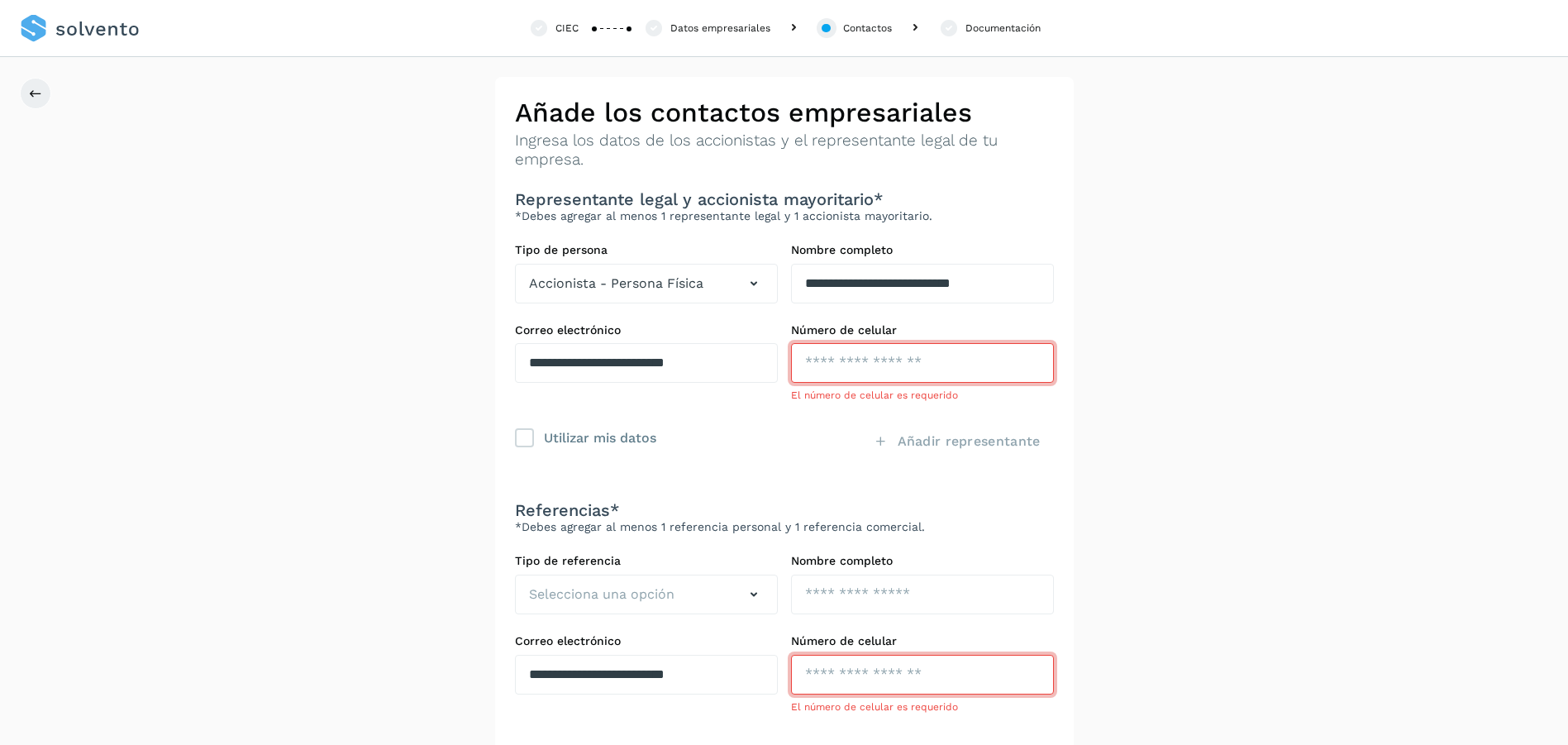 click at bounding box center (922, 363) 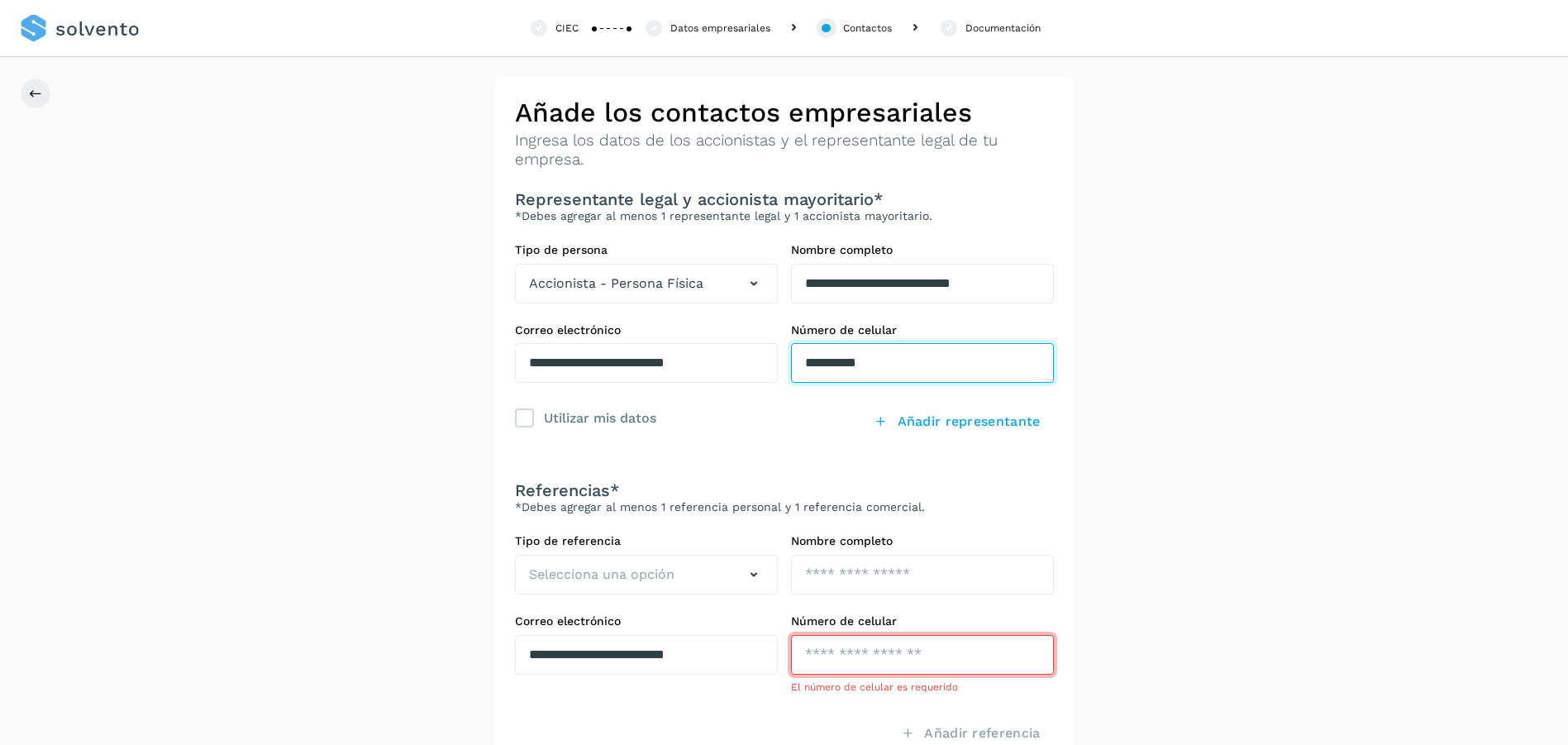 drag, startPoint x: 937, startPoint y: 368, endPoint x: 790, endPoint y: 347, distance: 148.49242 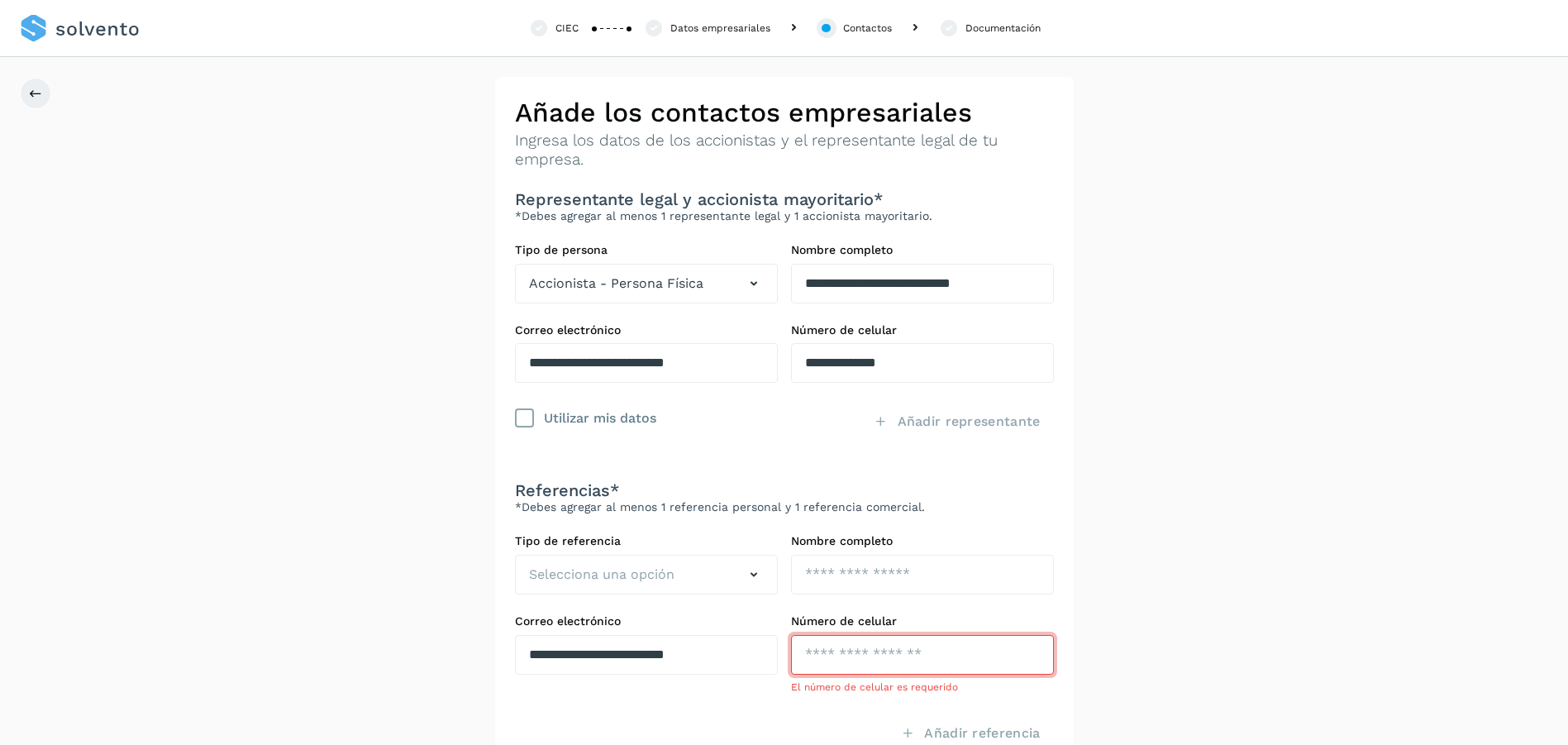 click on "**********" at bounding box center [784, 352] 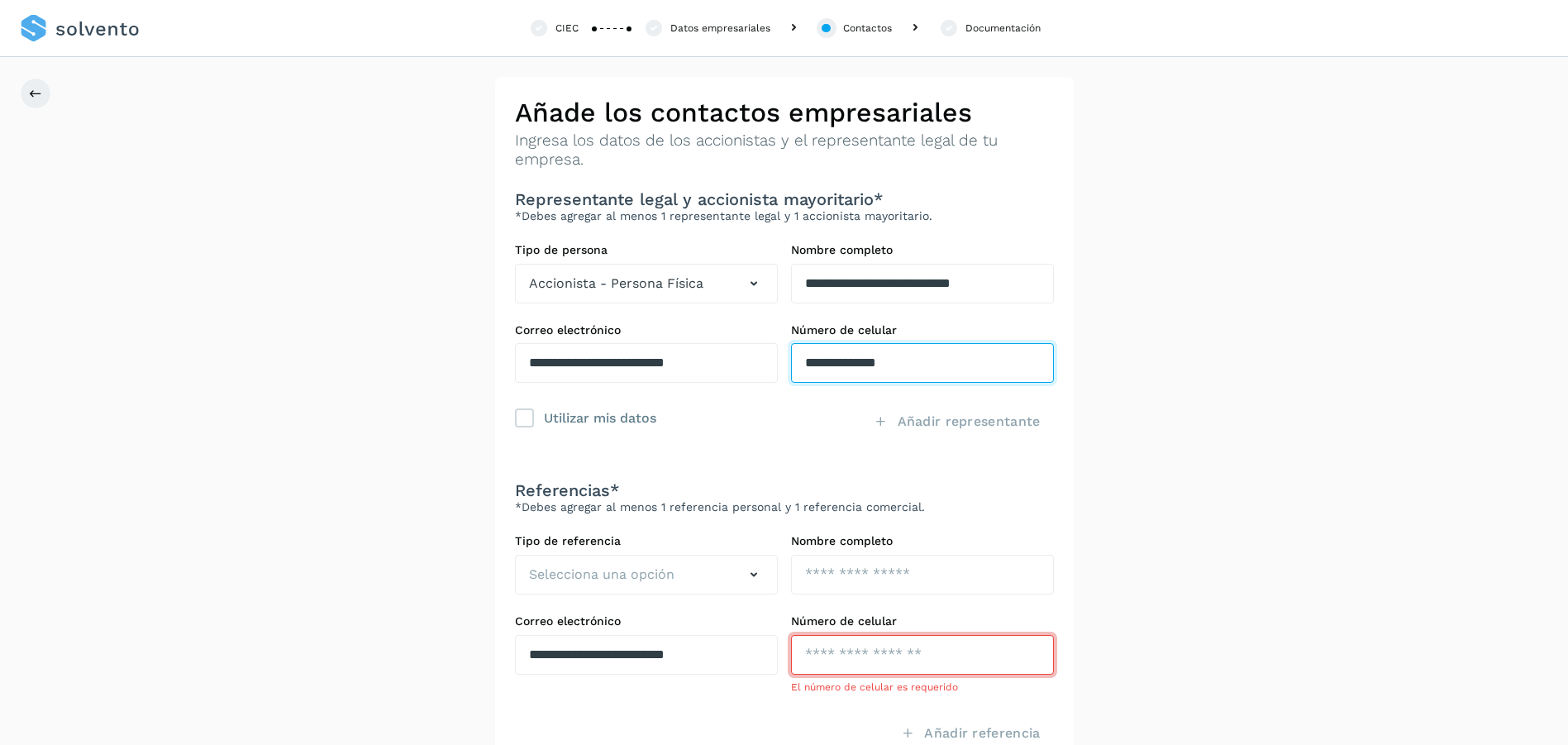 drag, startPoint x: 941, startPoint y: 362, endPoint x: 774, endPoint y: 356, distance: 167.10775 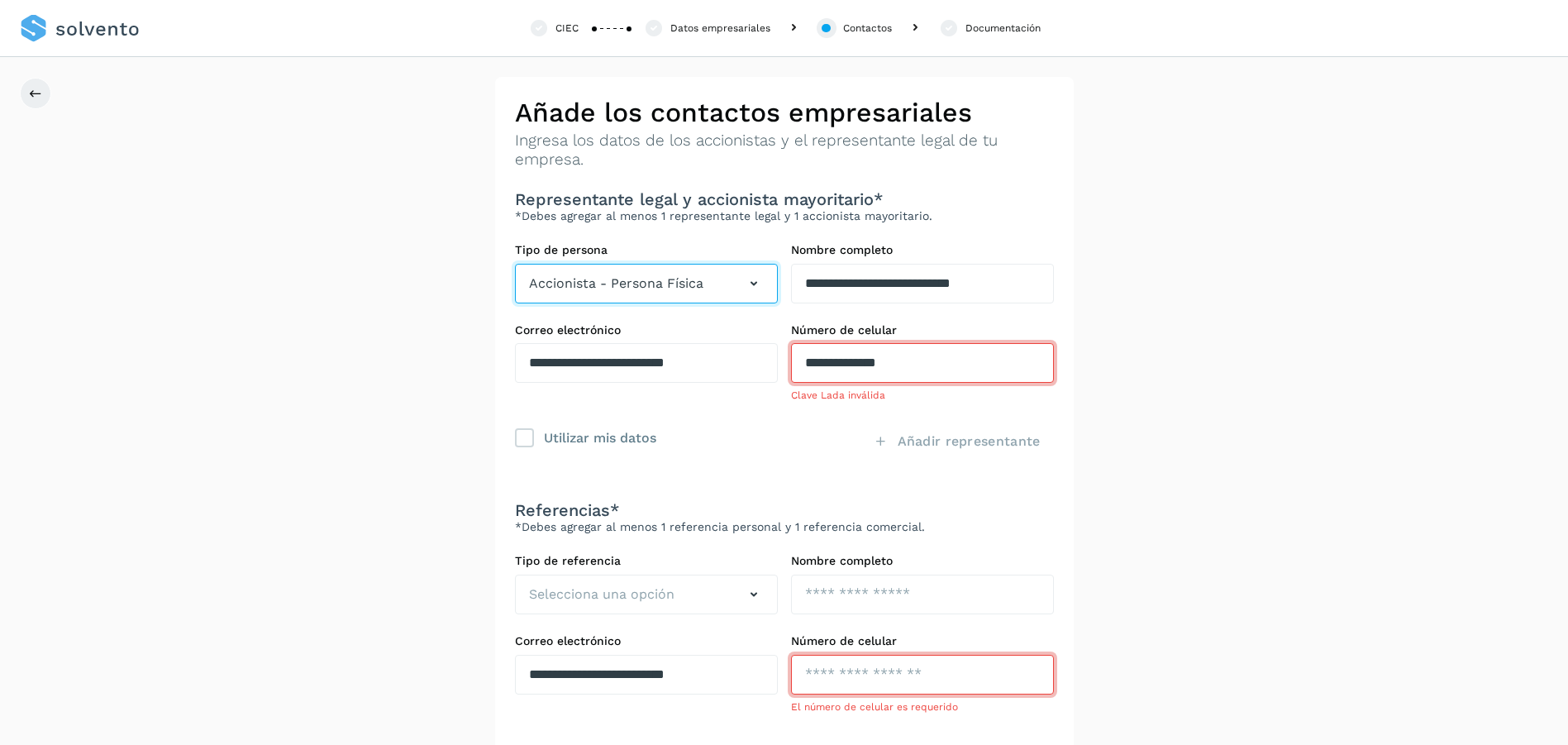 click at bounding box center [754, 284] 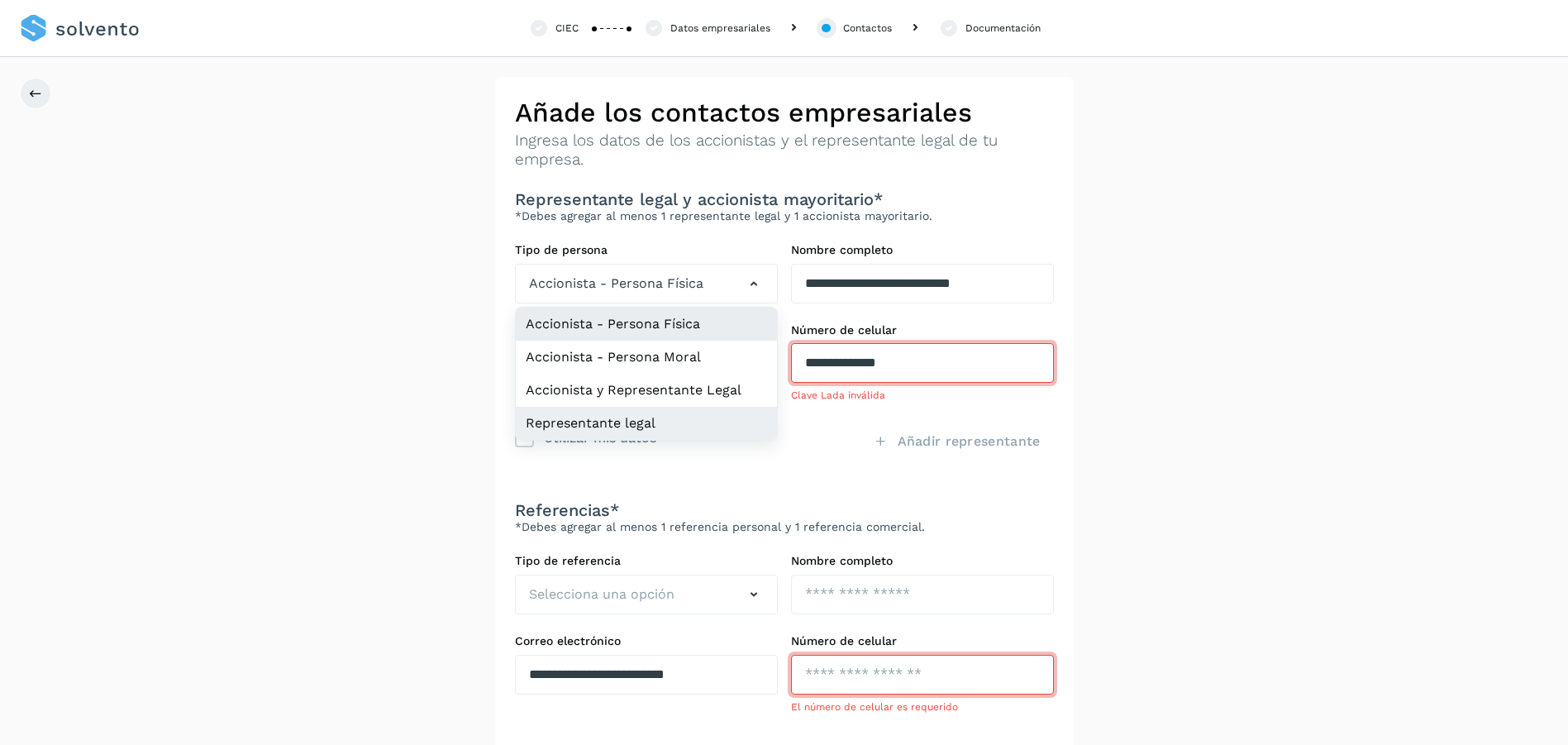 click on "Representante legal" 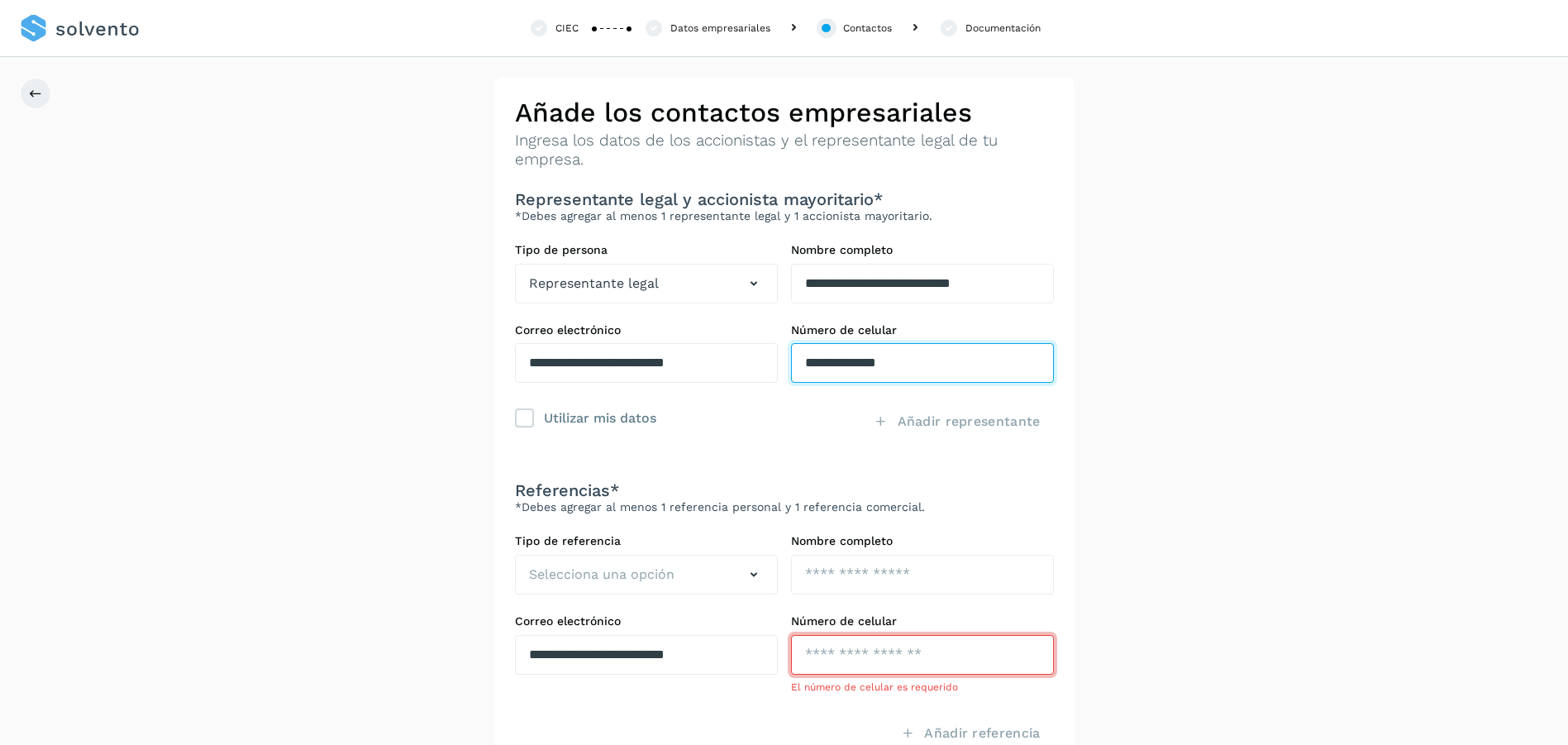drag, startPoint x: 939, startPoint y: 356, endPoint x: 766, endPoint y: 356, distance: 173 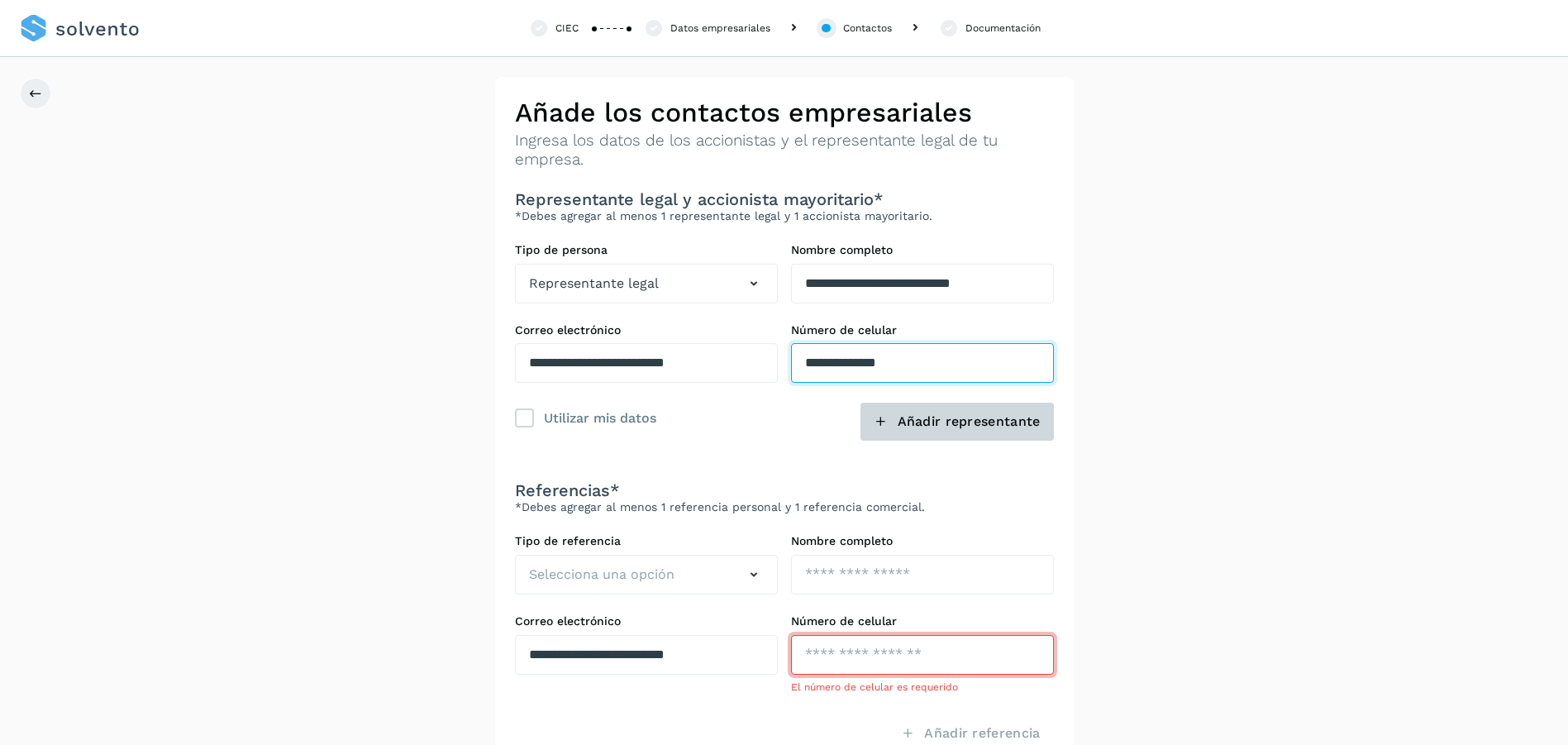 type on "**********" 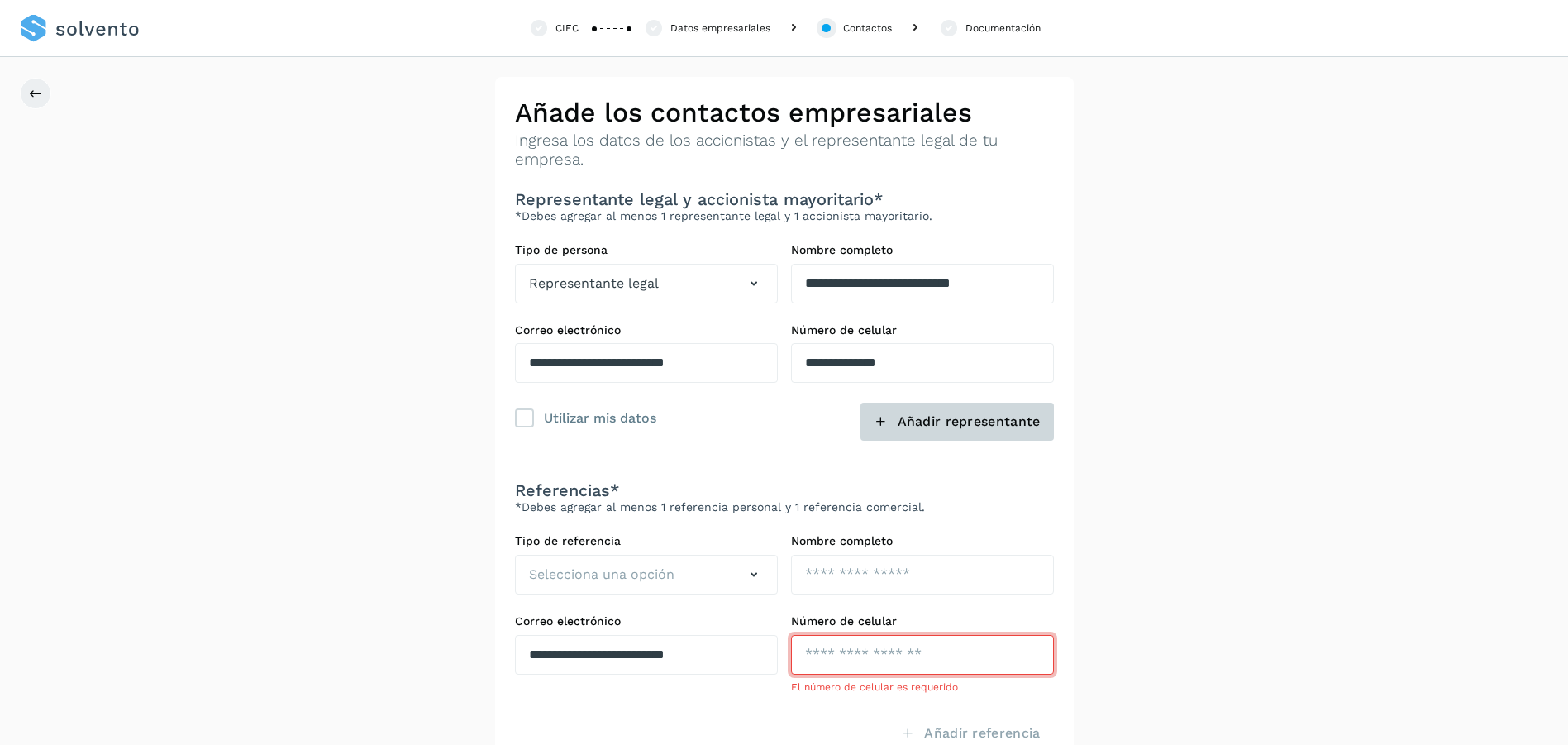click on "Añadir representante" 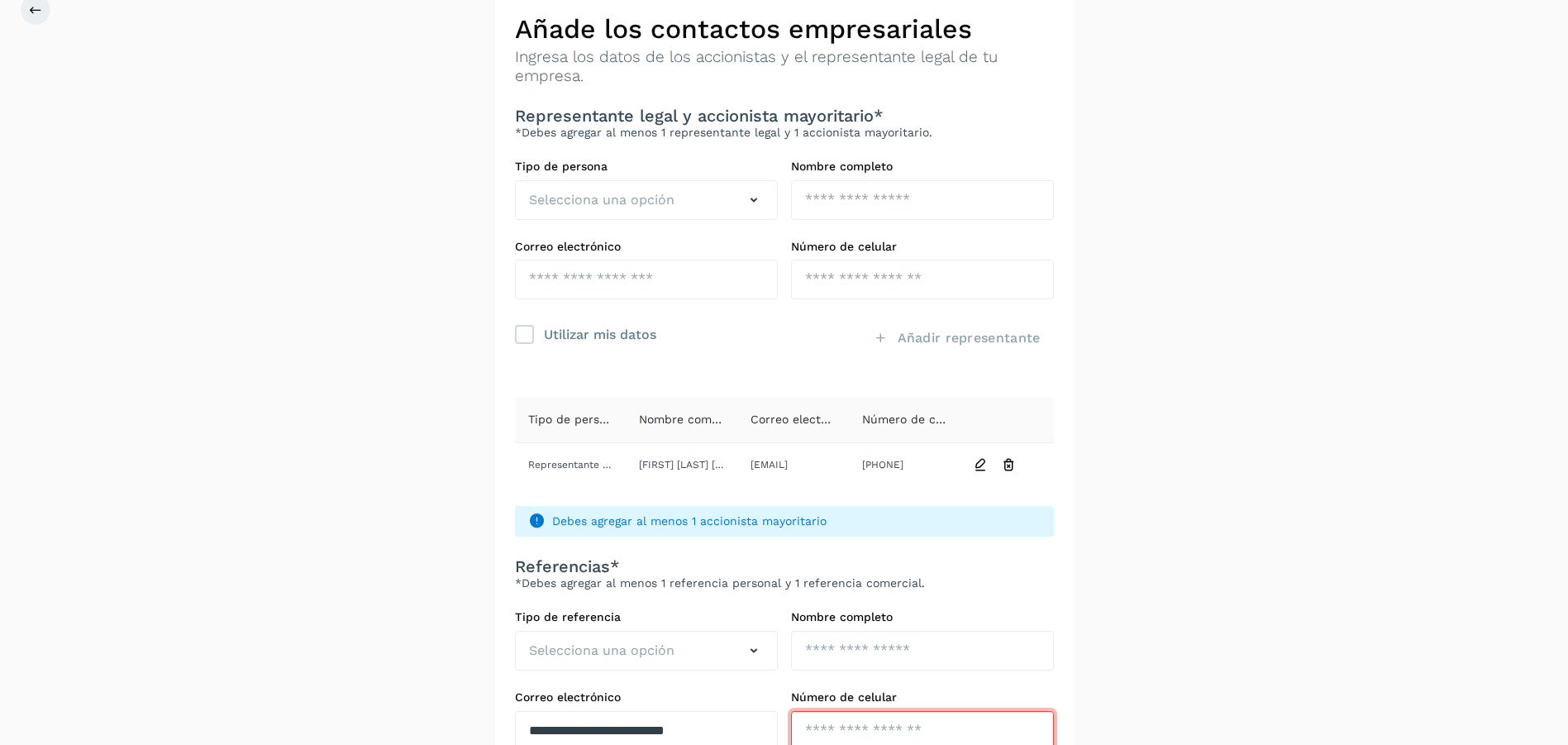 scroll, scrollTop: 83, scrollLeft: 0, axis: vertical 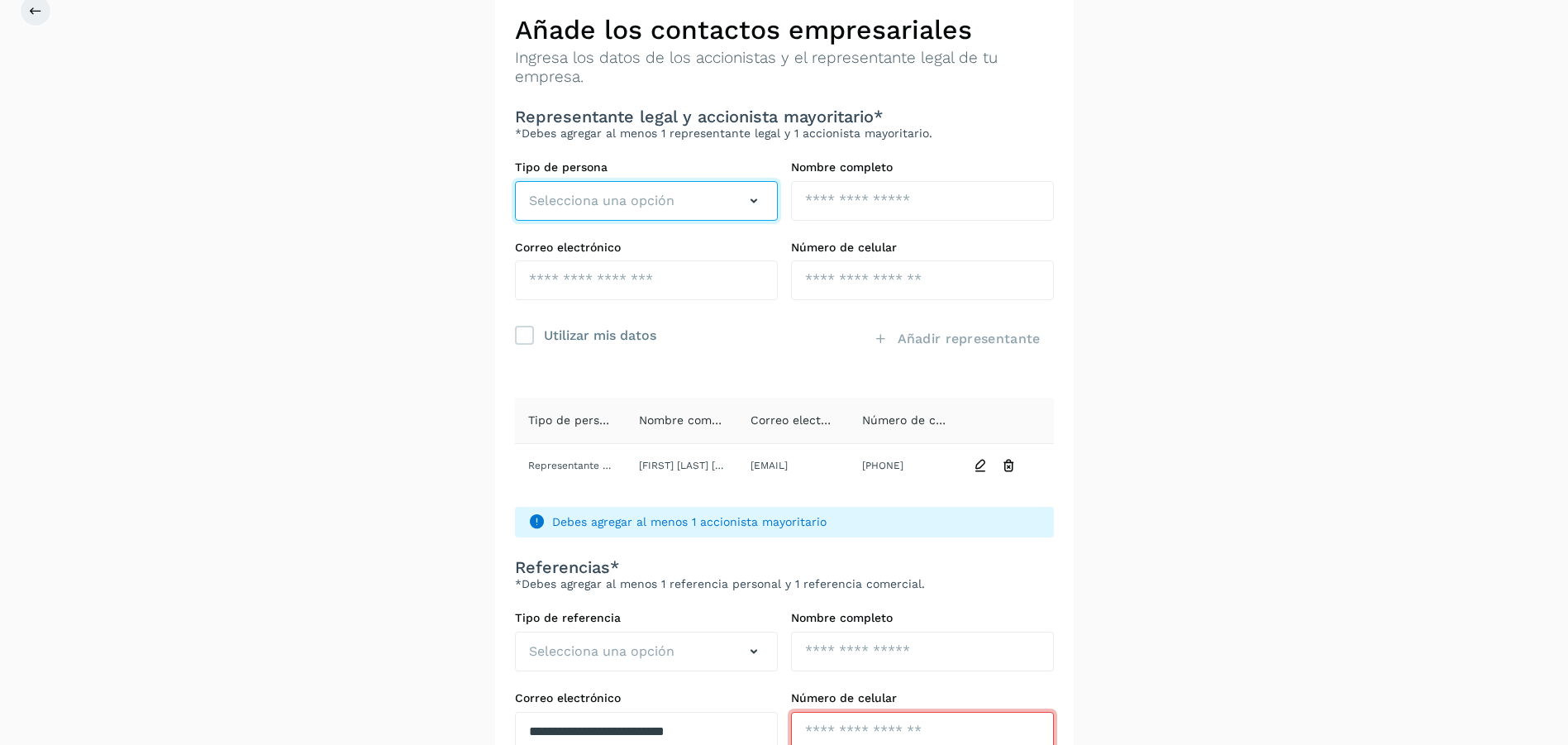 click at bounding box center (754, 201) 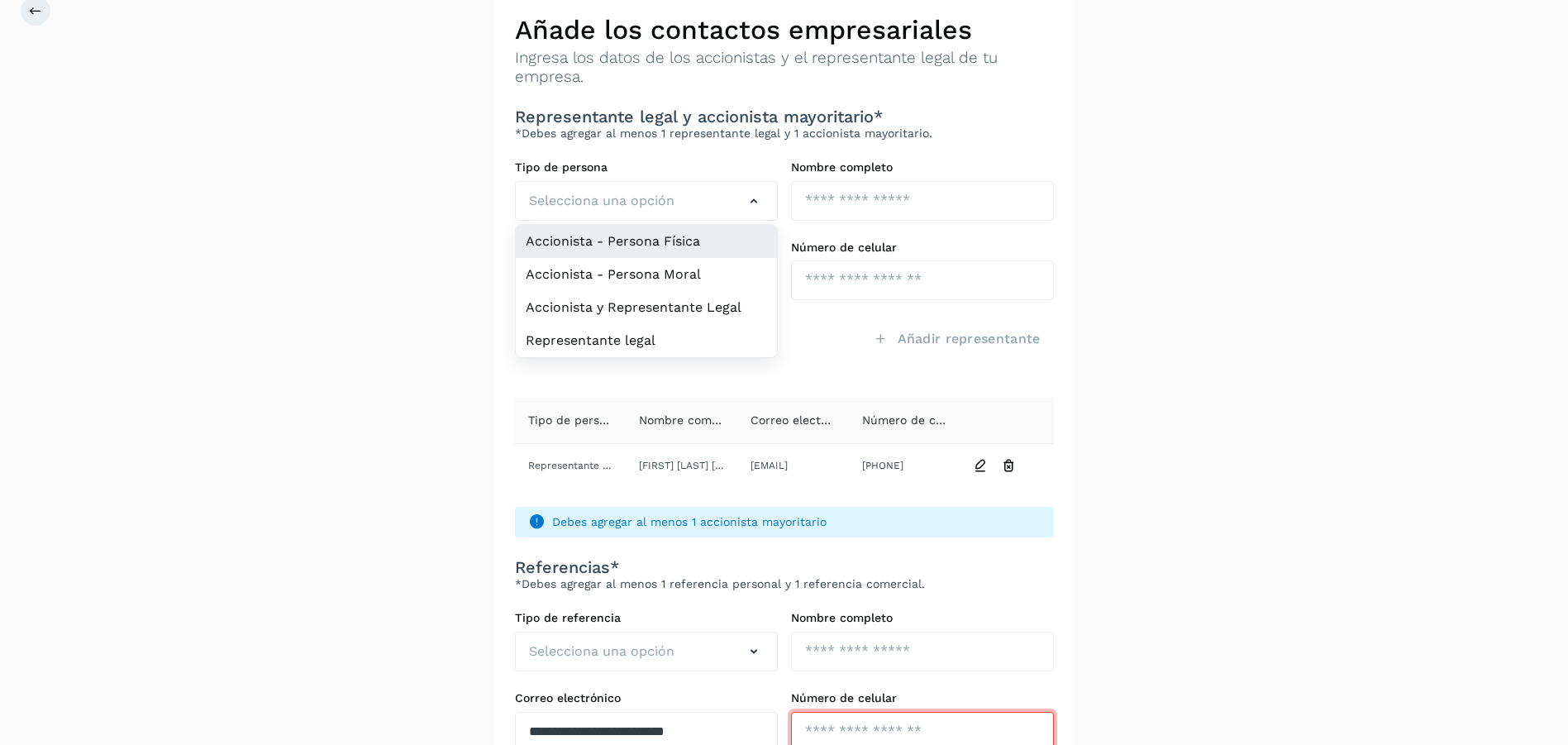 click on "Accionista - Persona Física" 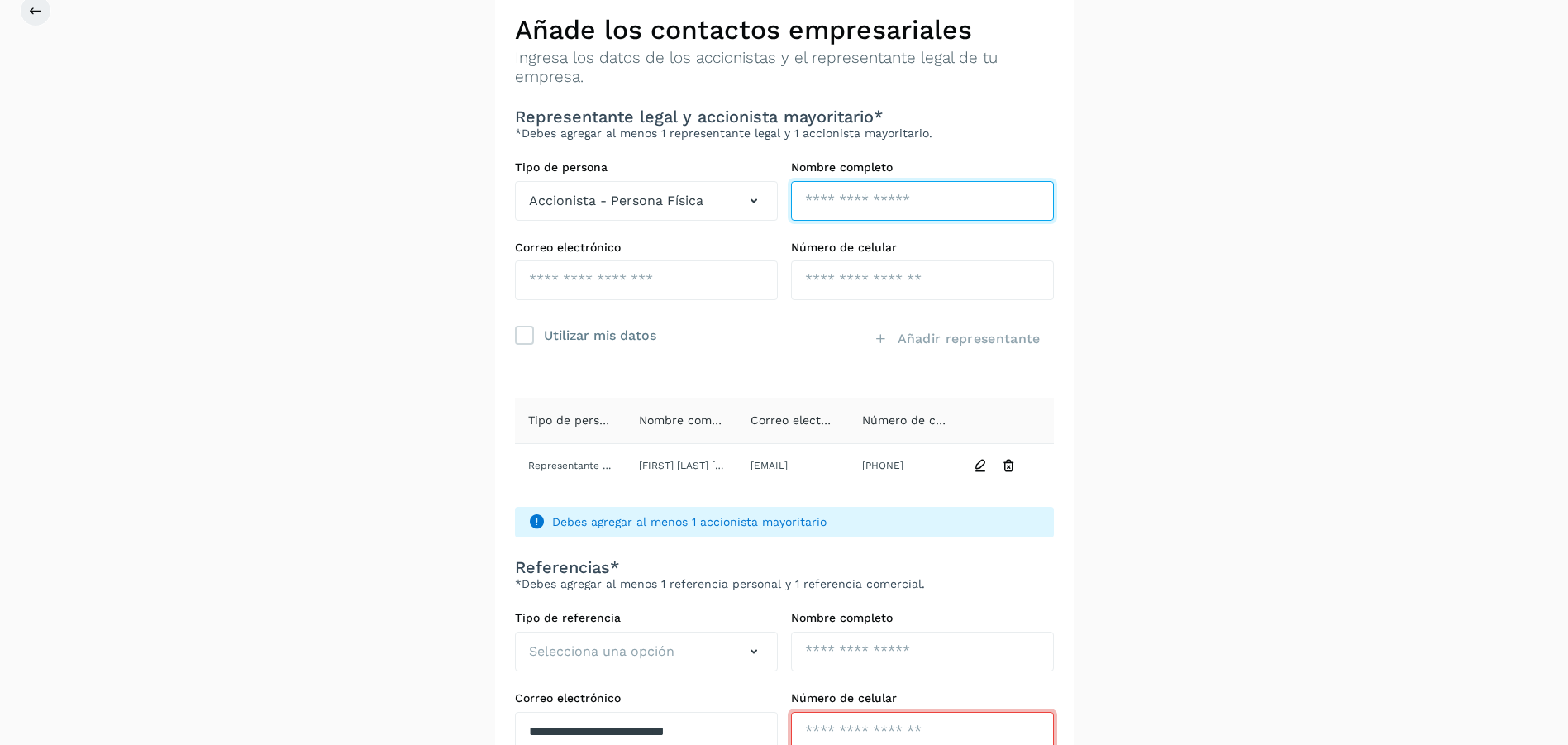 click at bounding box center [922, 201] 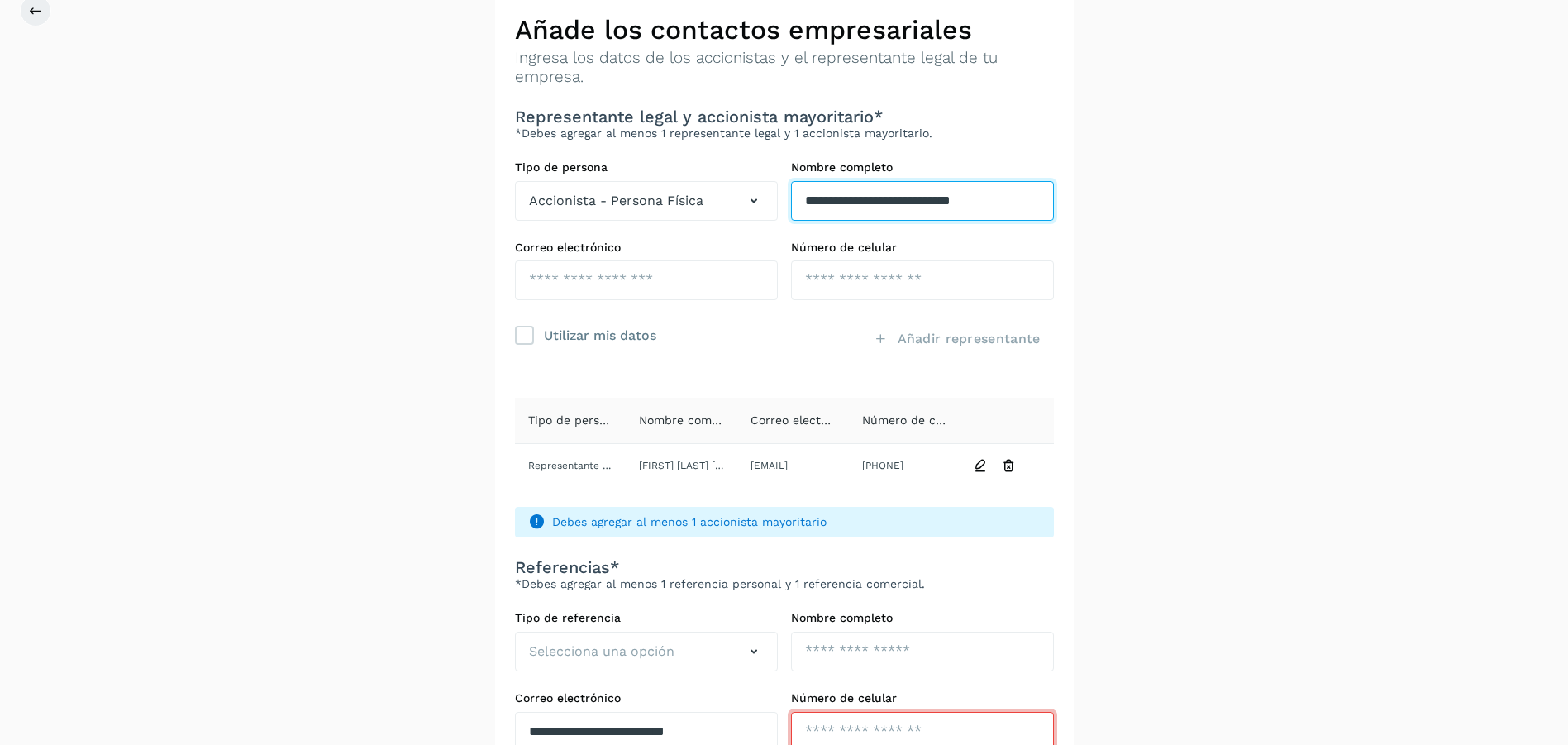 scroll, scrollTop: 0, scrollLeft: 5, axis: horizontal 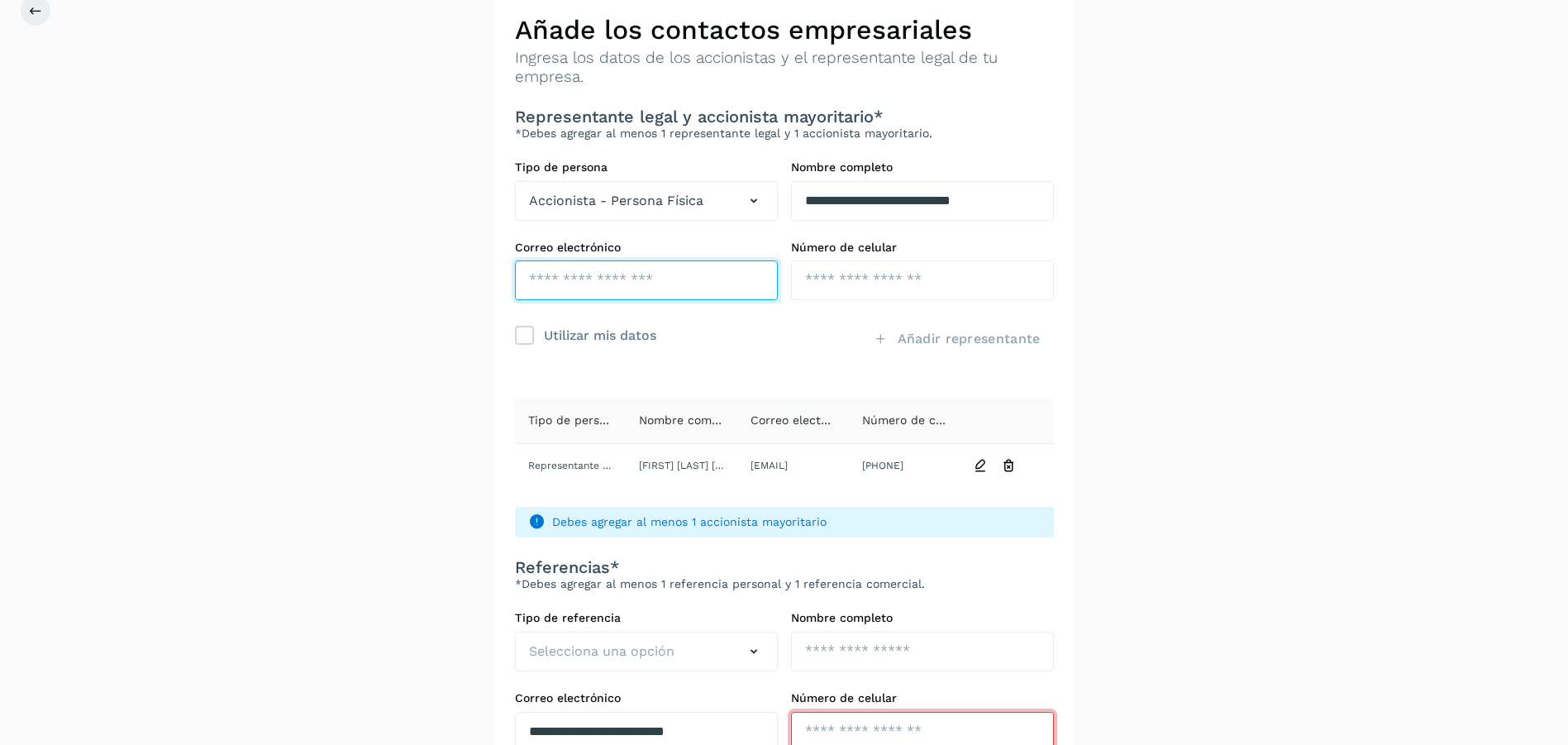 click at bounding box center [646, 280] 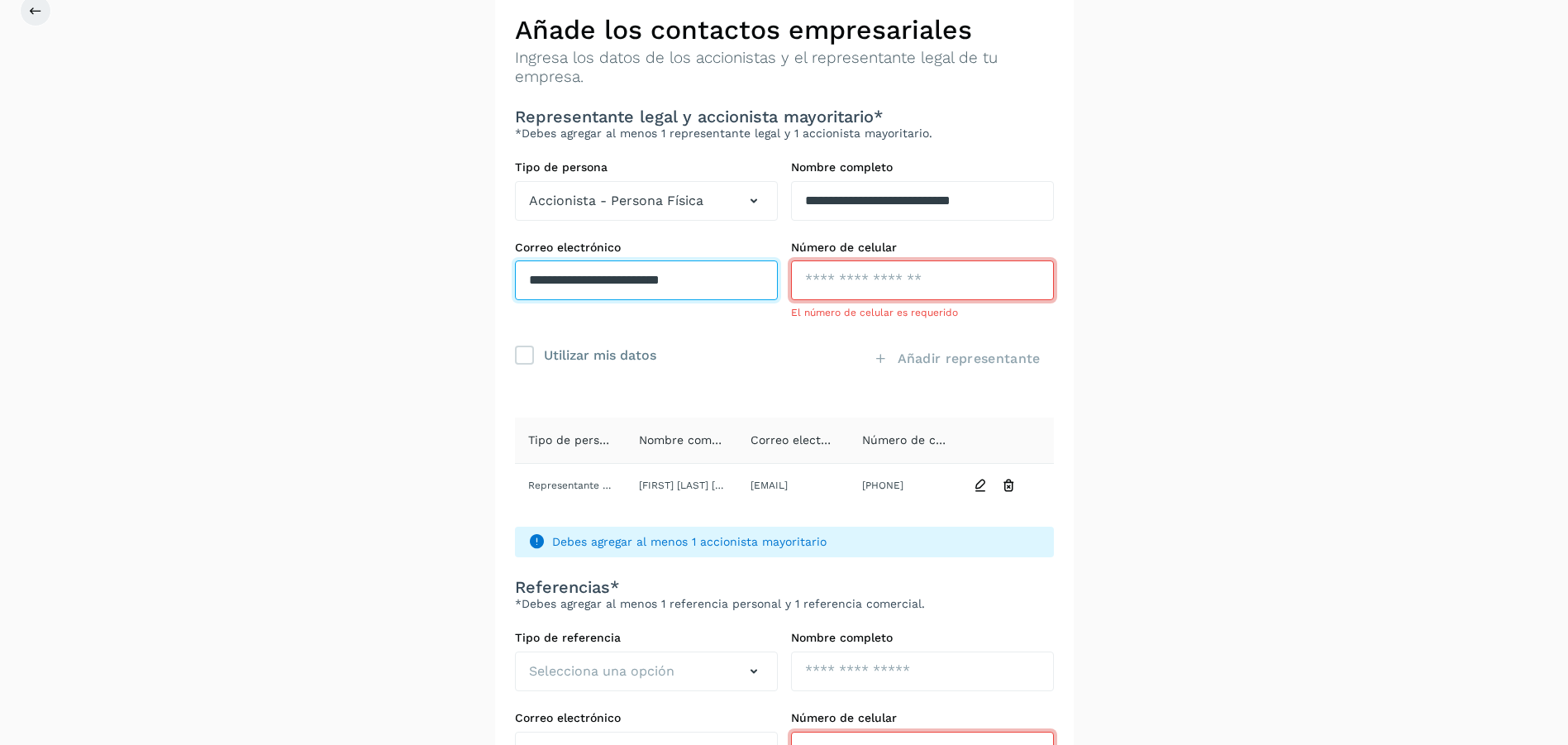 type on "**********" 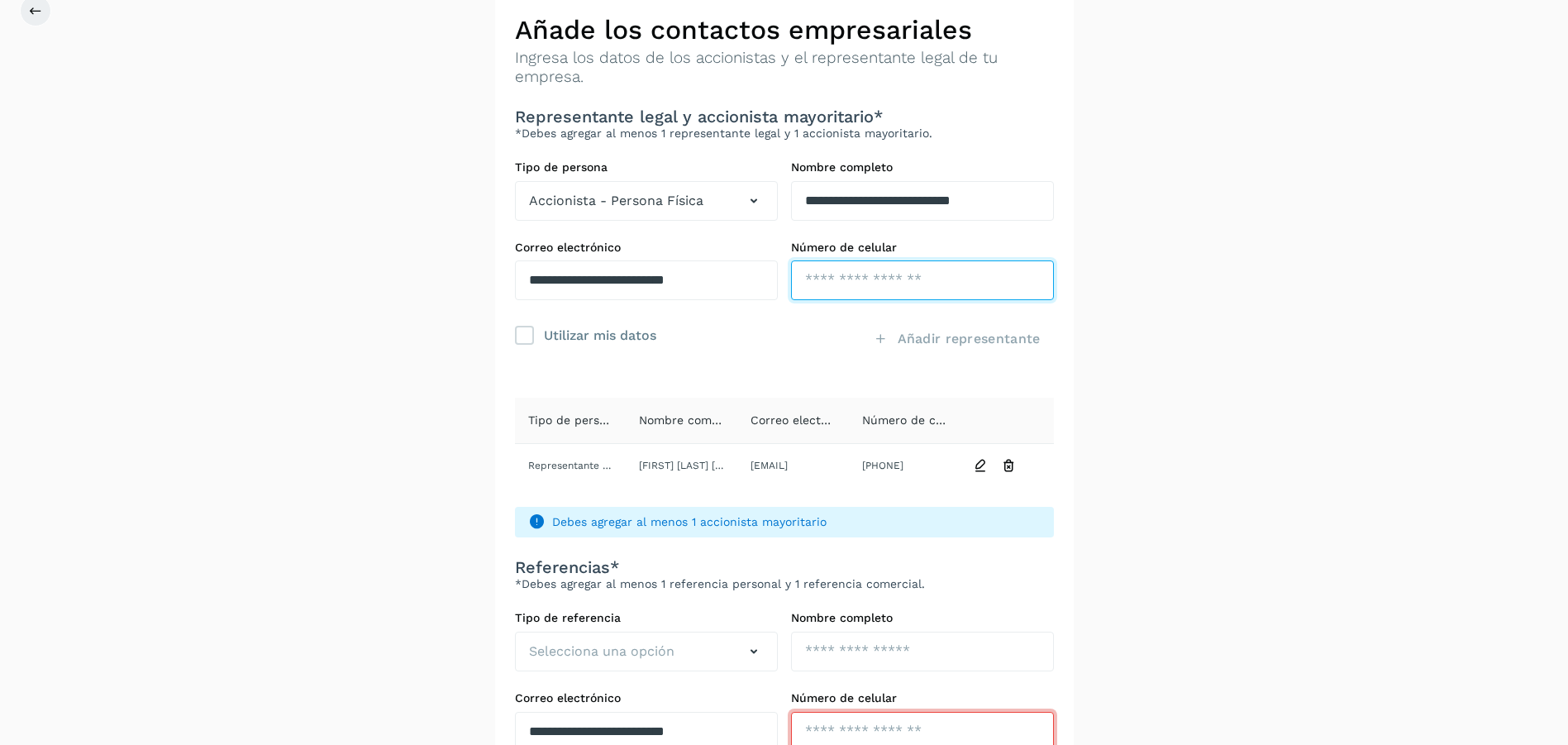 click at bounding box center (922, 280) 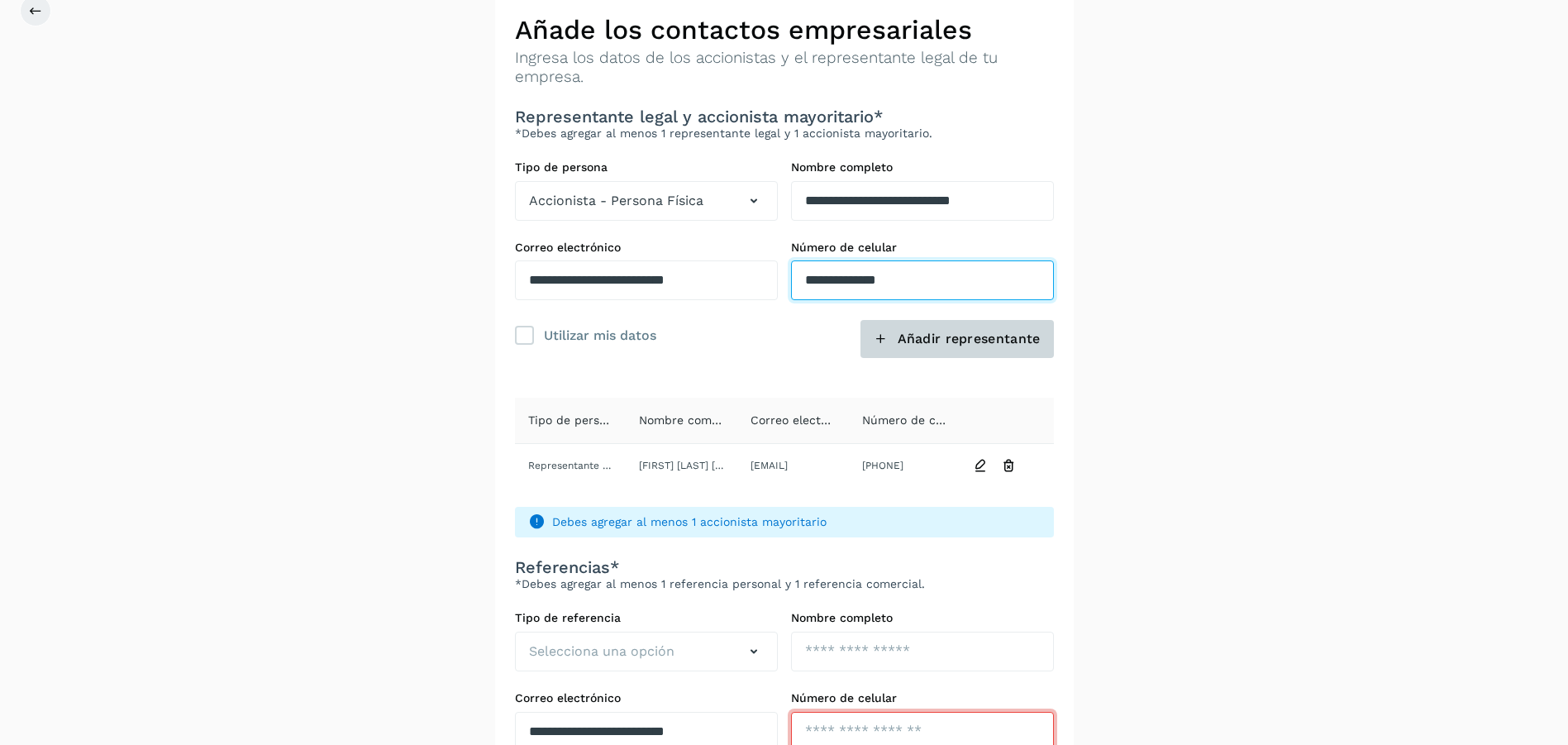 type on "**********" 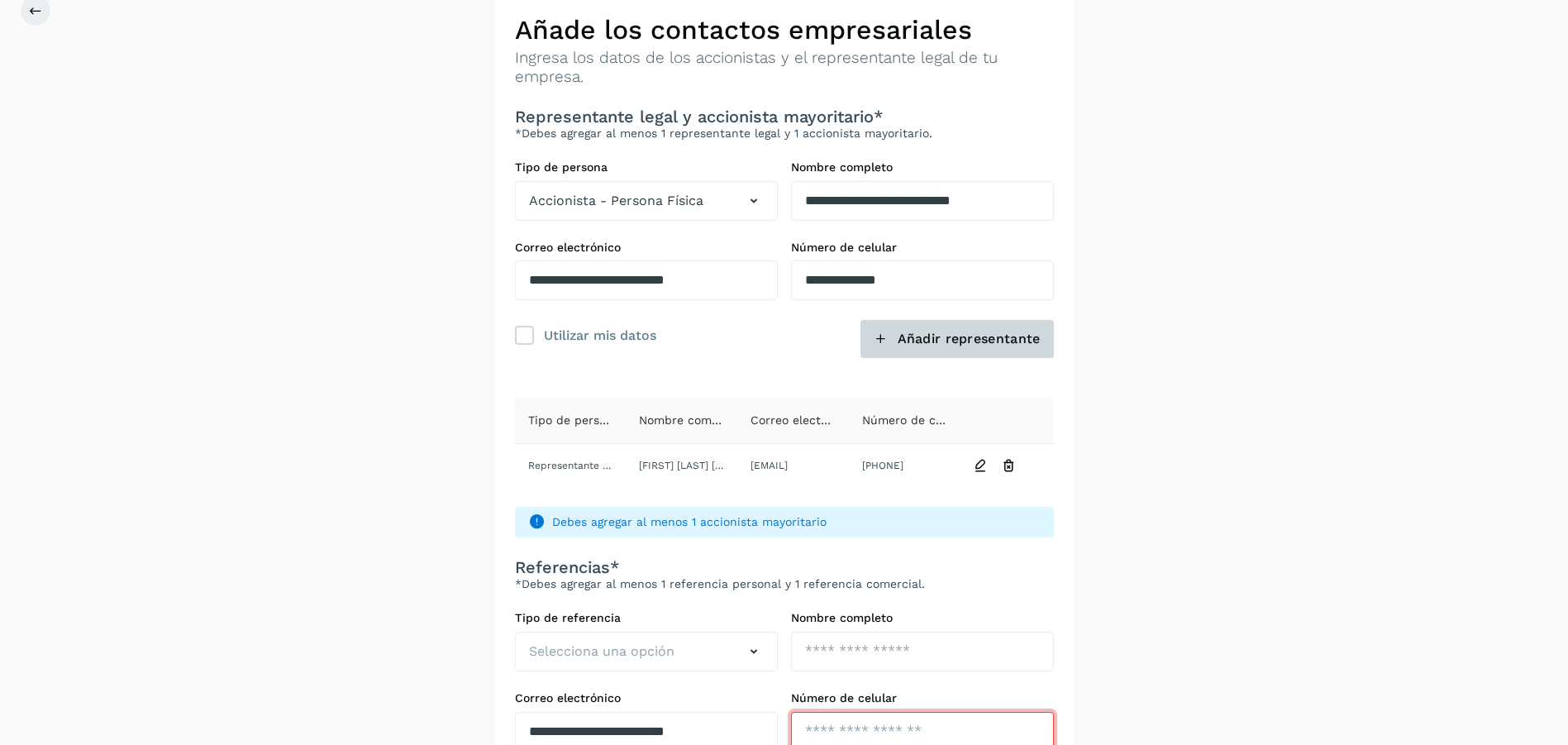 click on "Añadir representante" 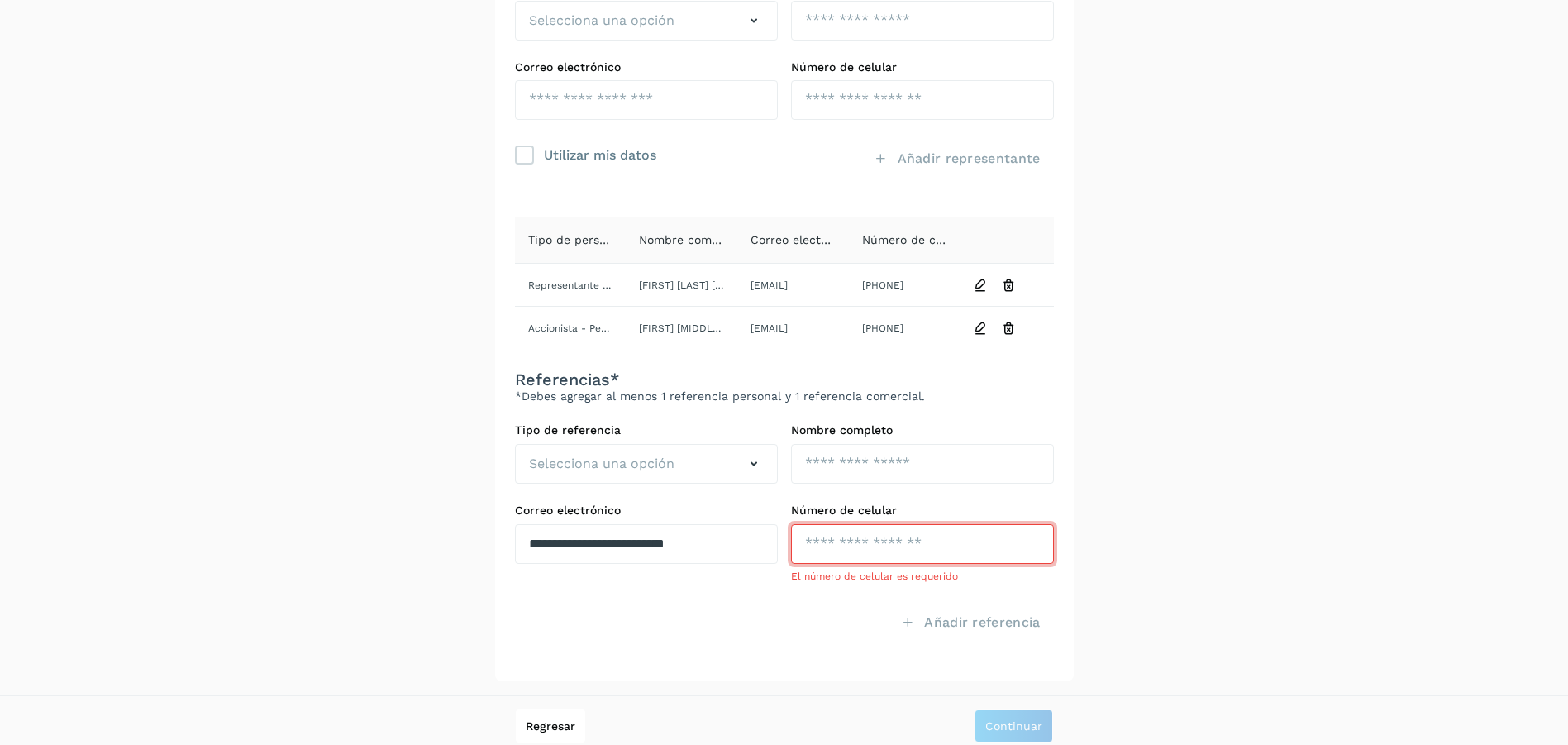 scroll, scrollTop: 274, scrollLeft: 0, axis: vertical 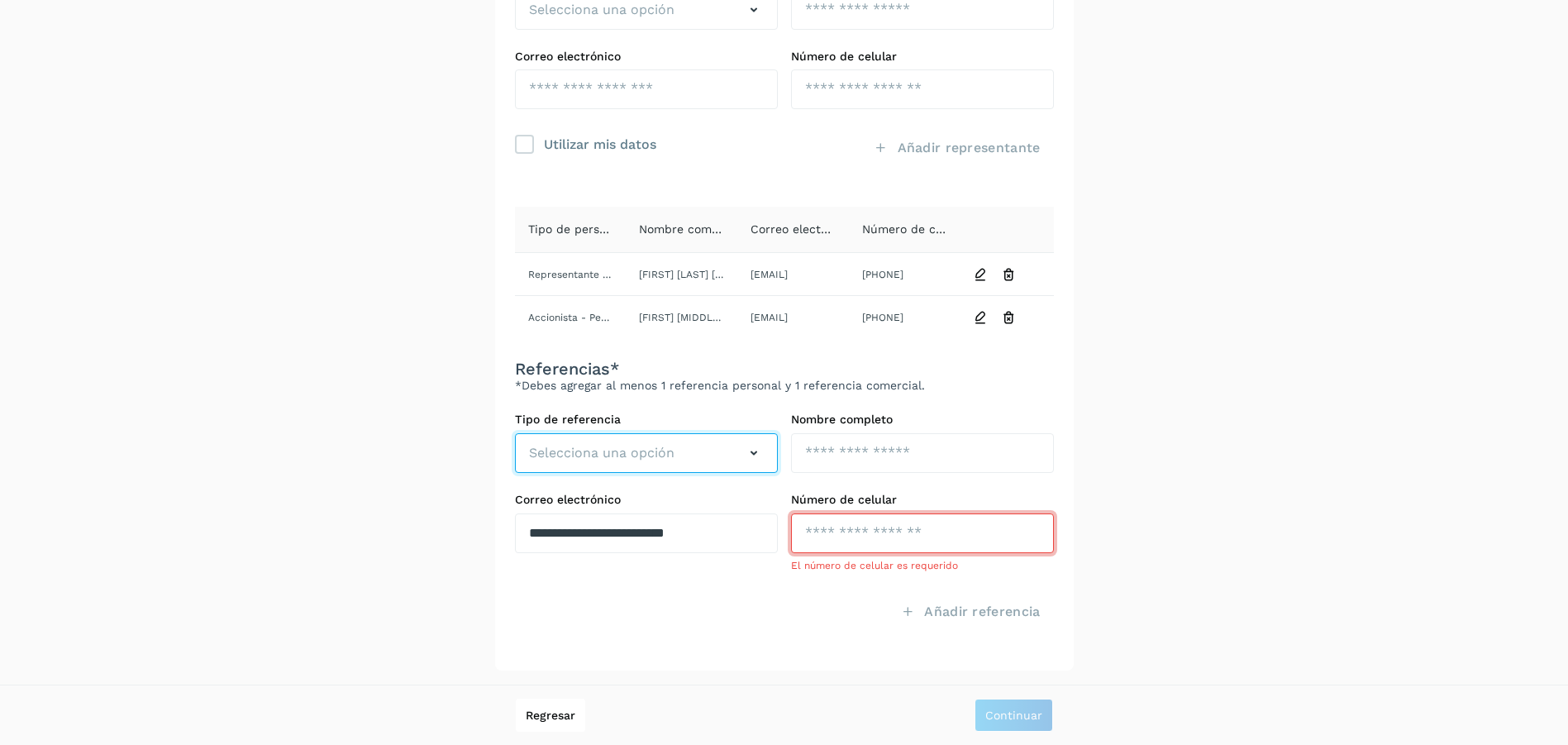 click at bounding box center (754, 453) 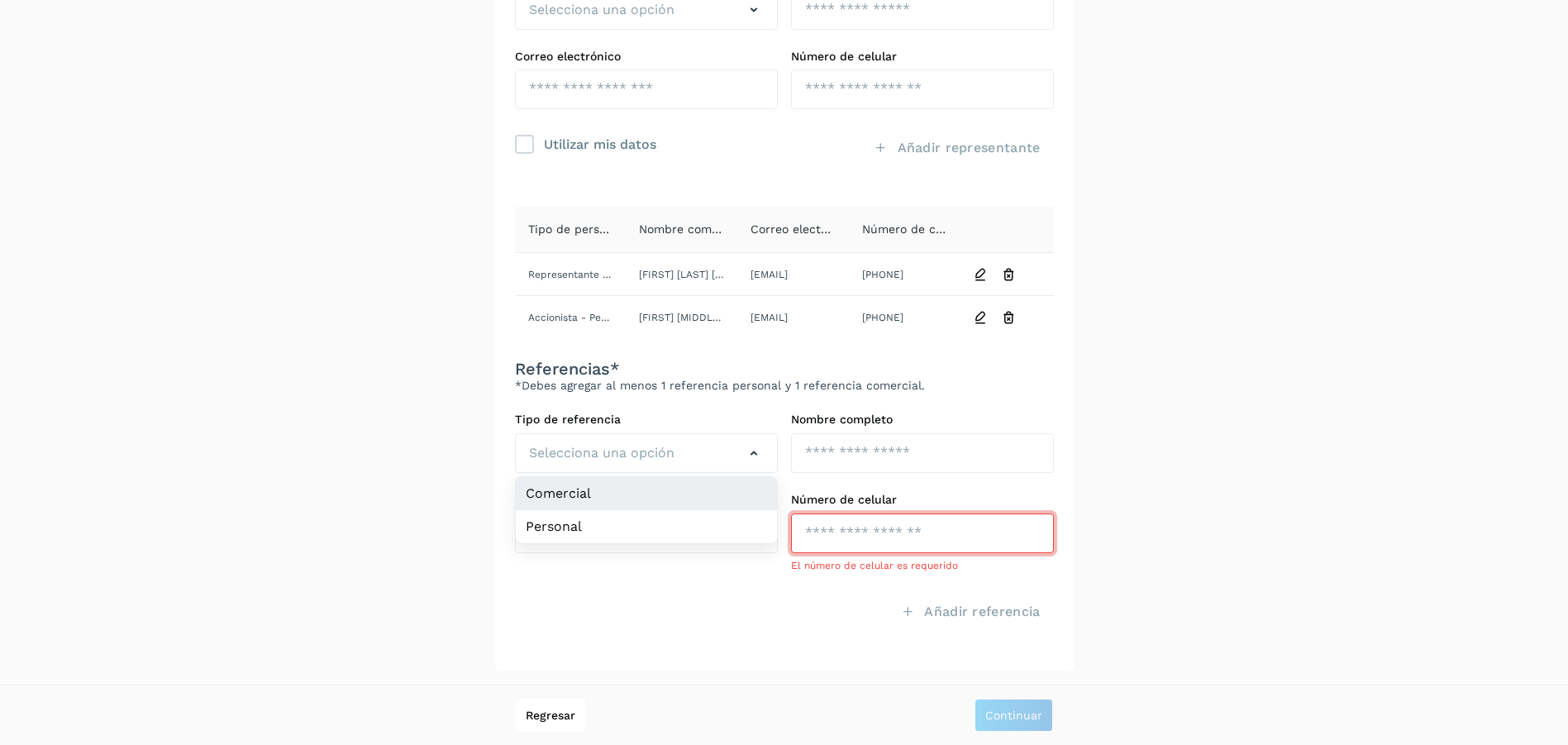 click on "Comercial" 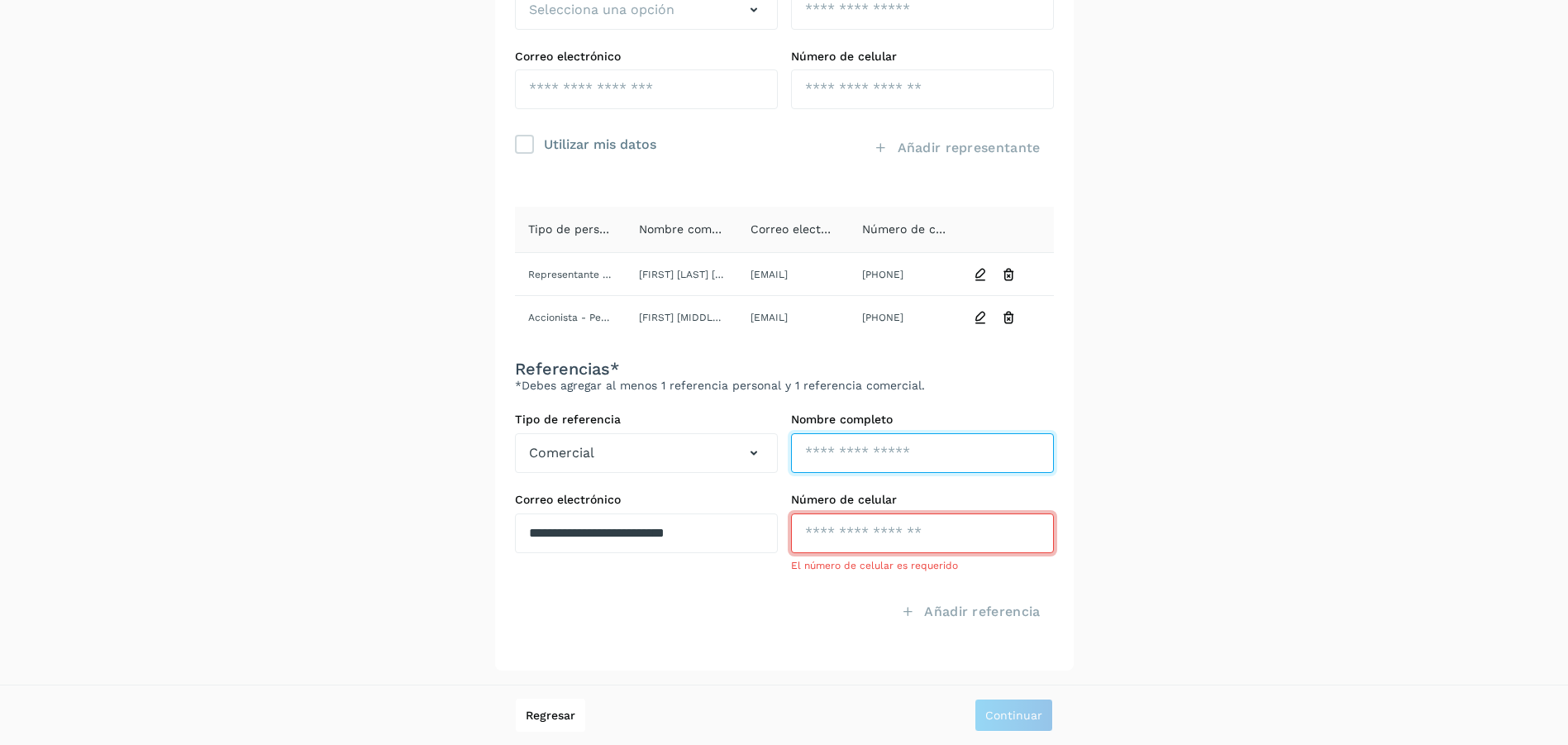 click at bounding box center (922, 10) 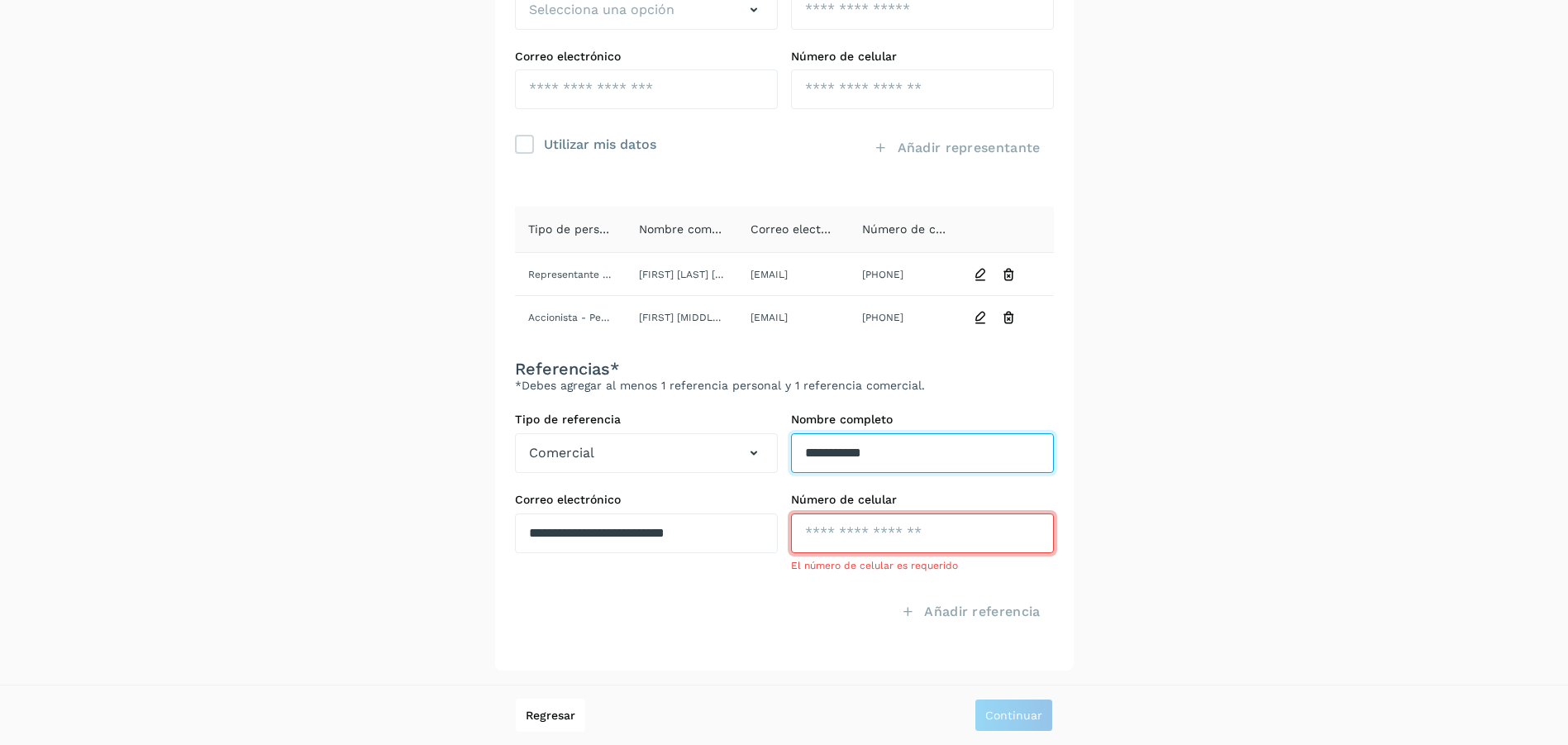 type on "**********" 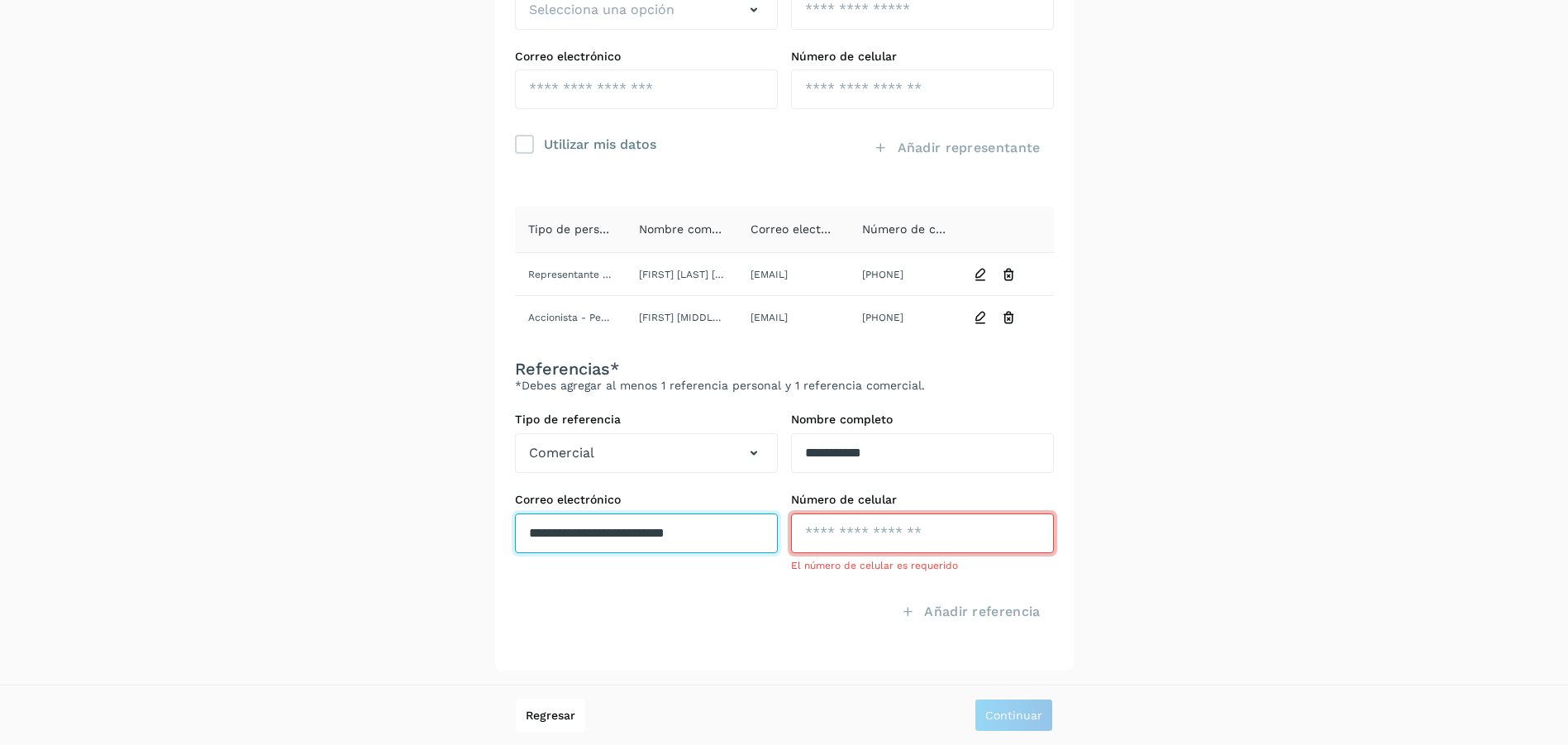 drag, startPoint x: 757, startPoint y: 534, endPoint x: 482, endPoint y: 532, distance: 275.00727 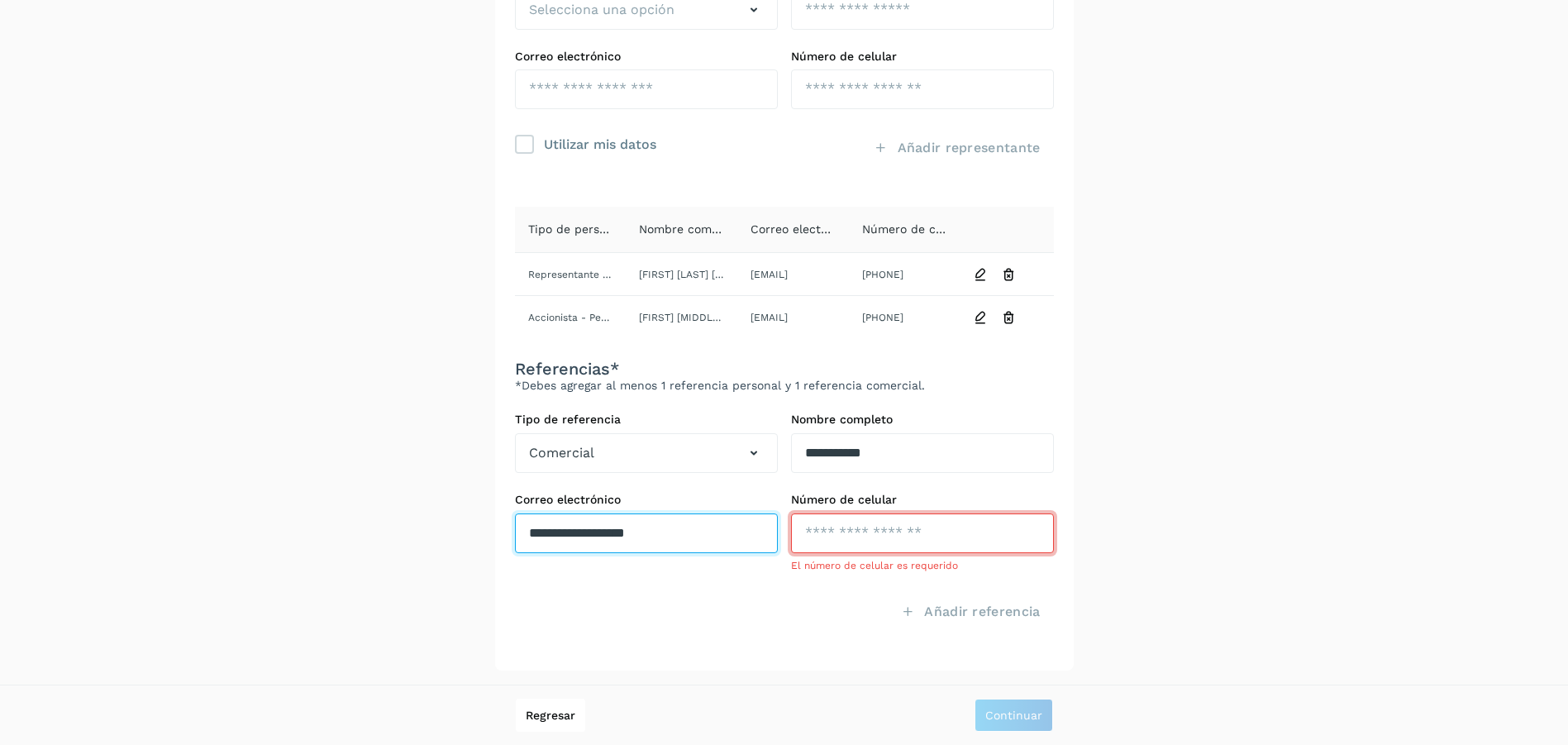 type on "**********" 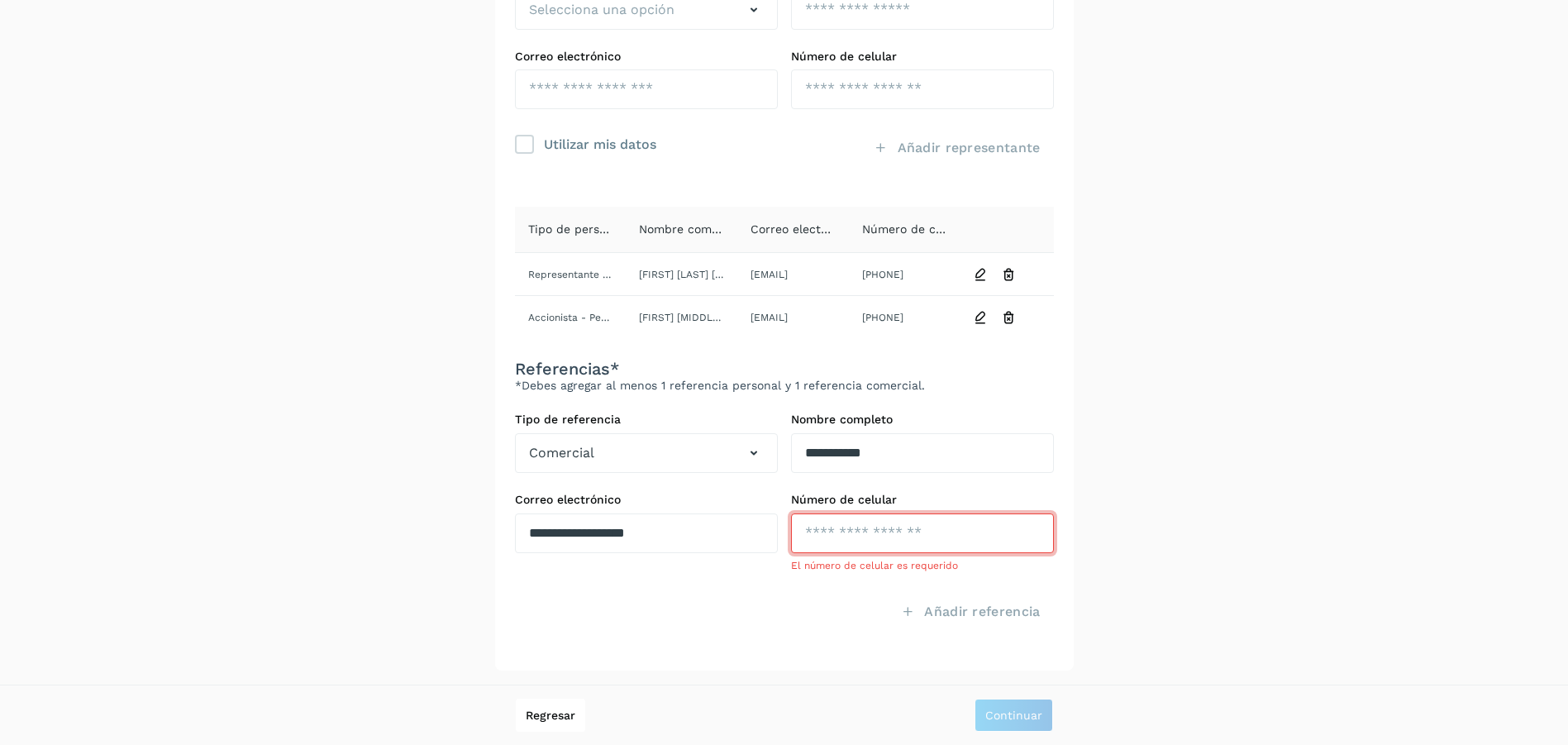 click at bounding box center [922, 533] 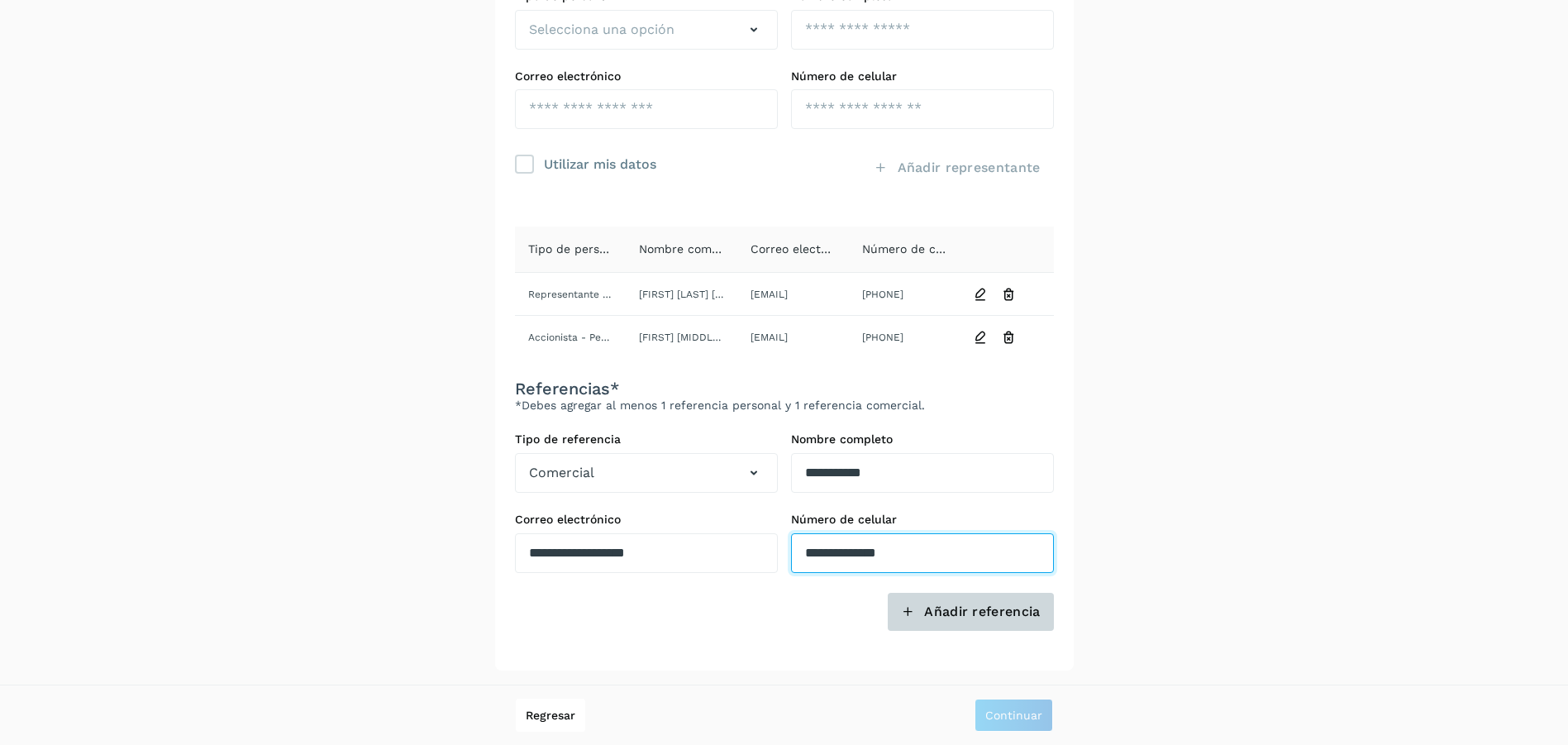 type on "**********" 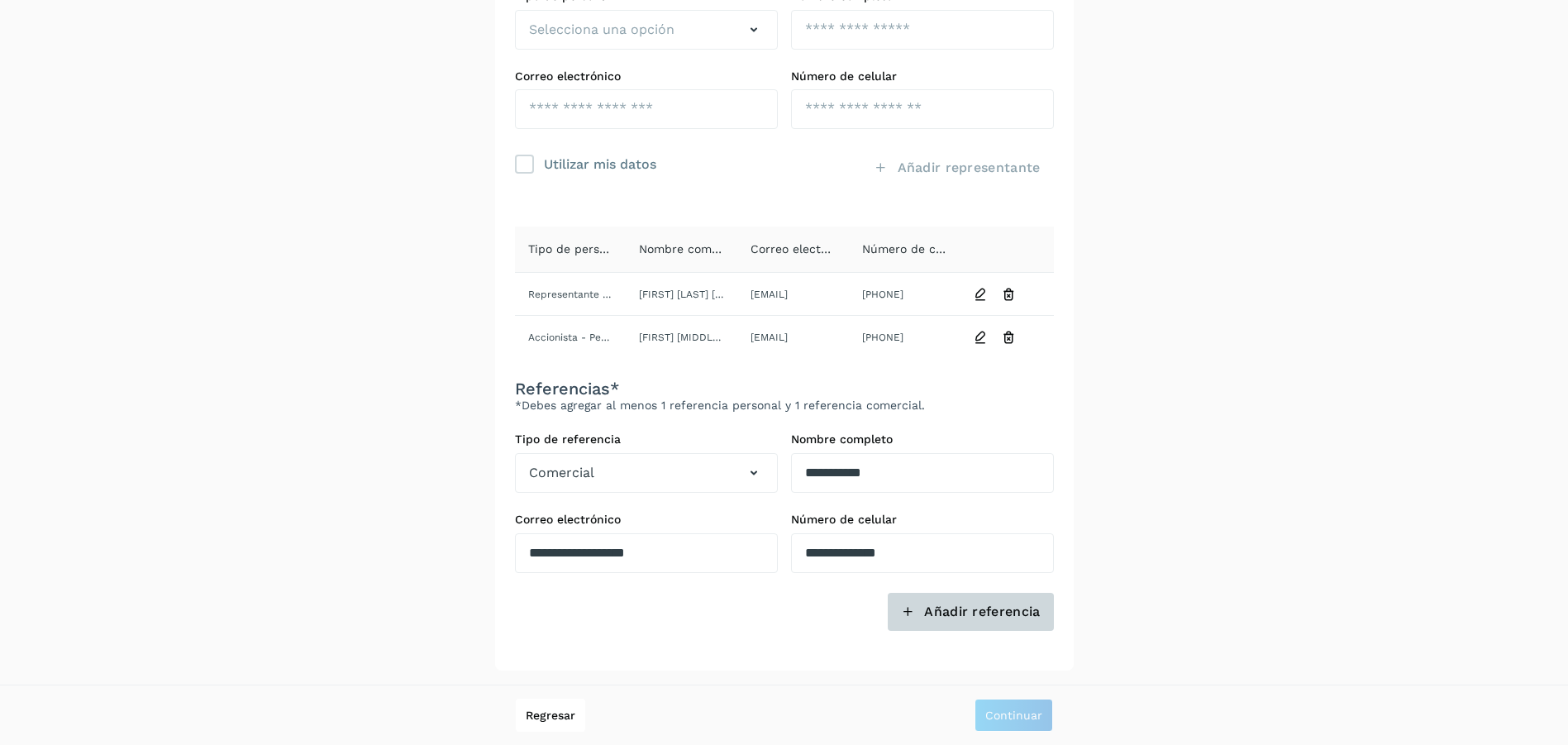click on "Añadir referencia" 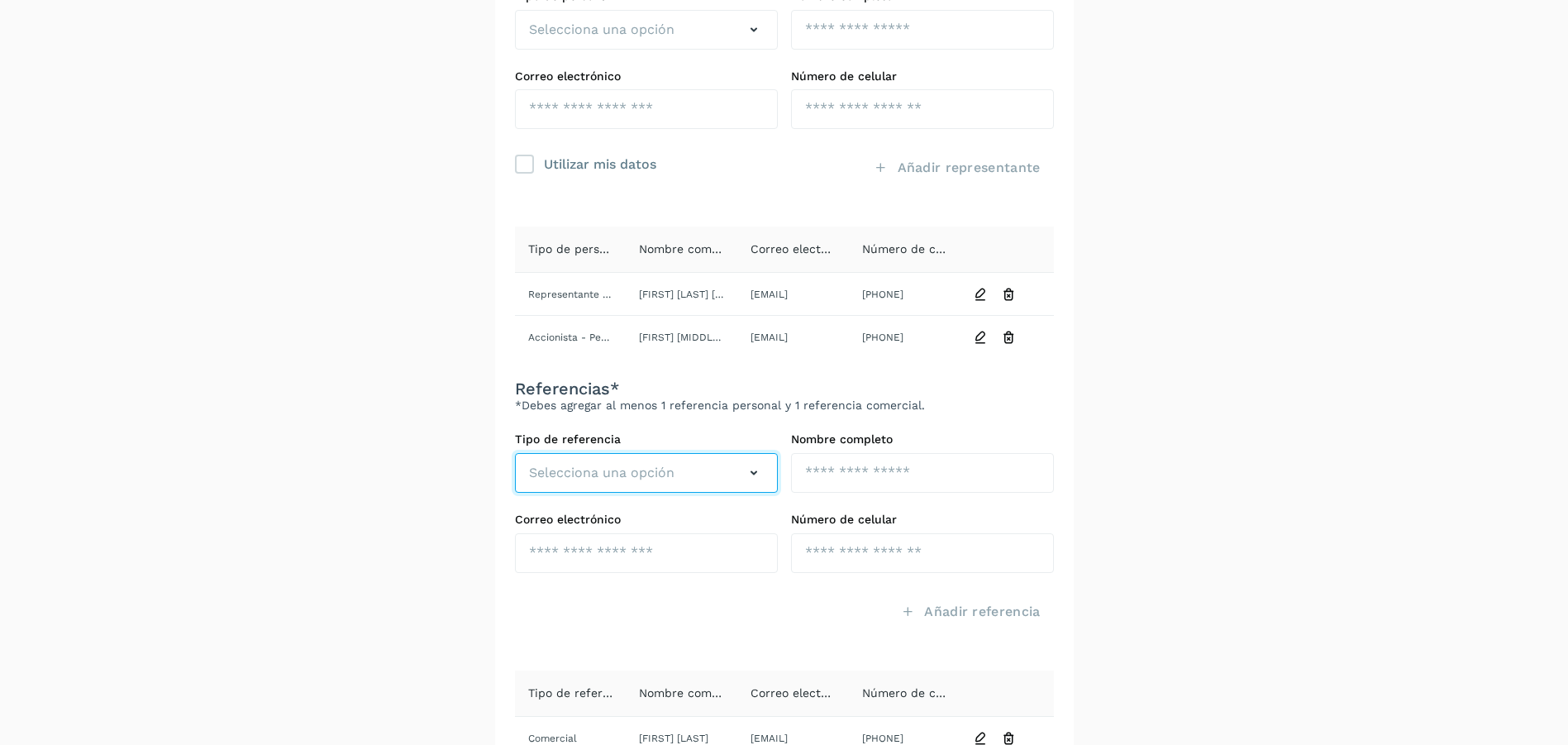 click on "Selecciona una opción" at bounding box center [646, 473] 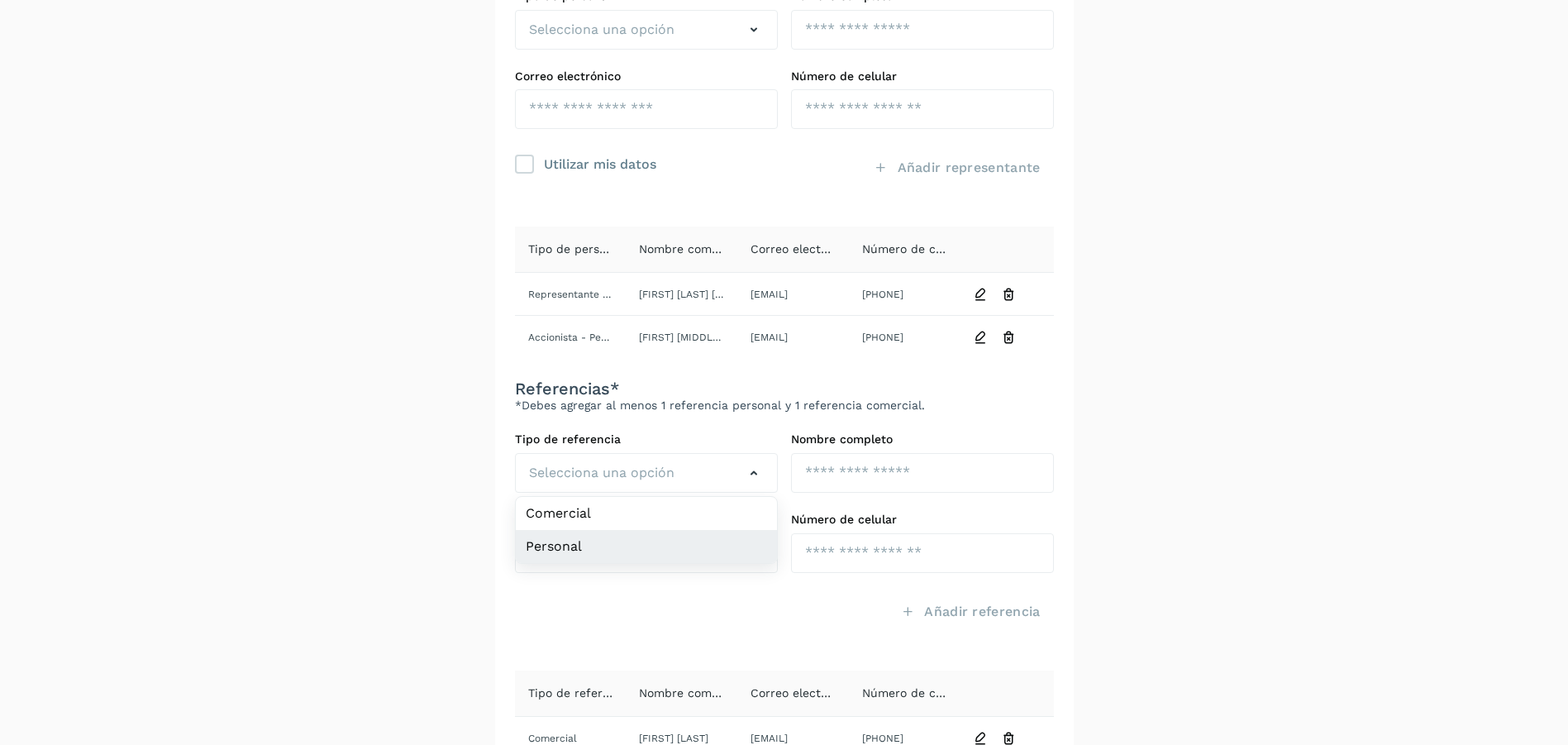 click on "Personal" 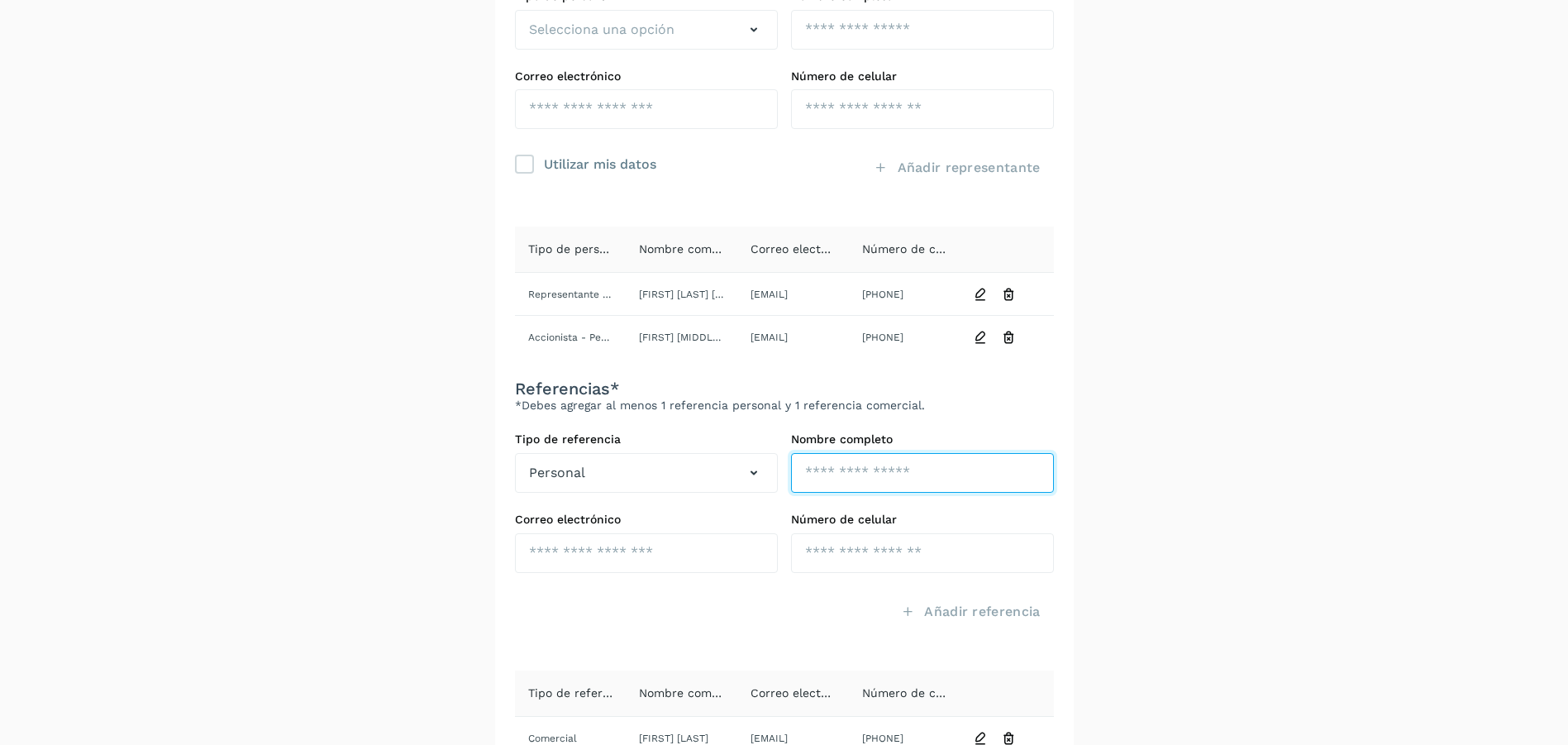 click at bounding box center [922, 30] 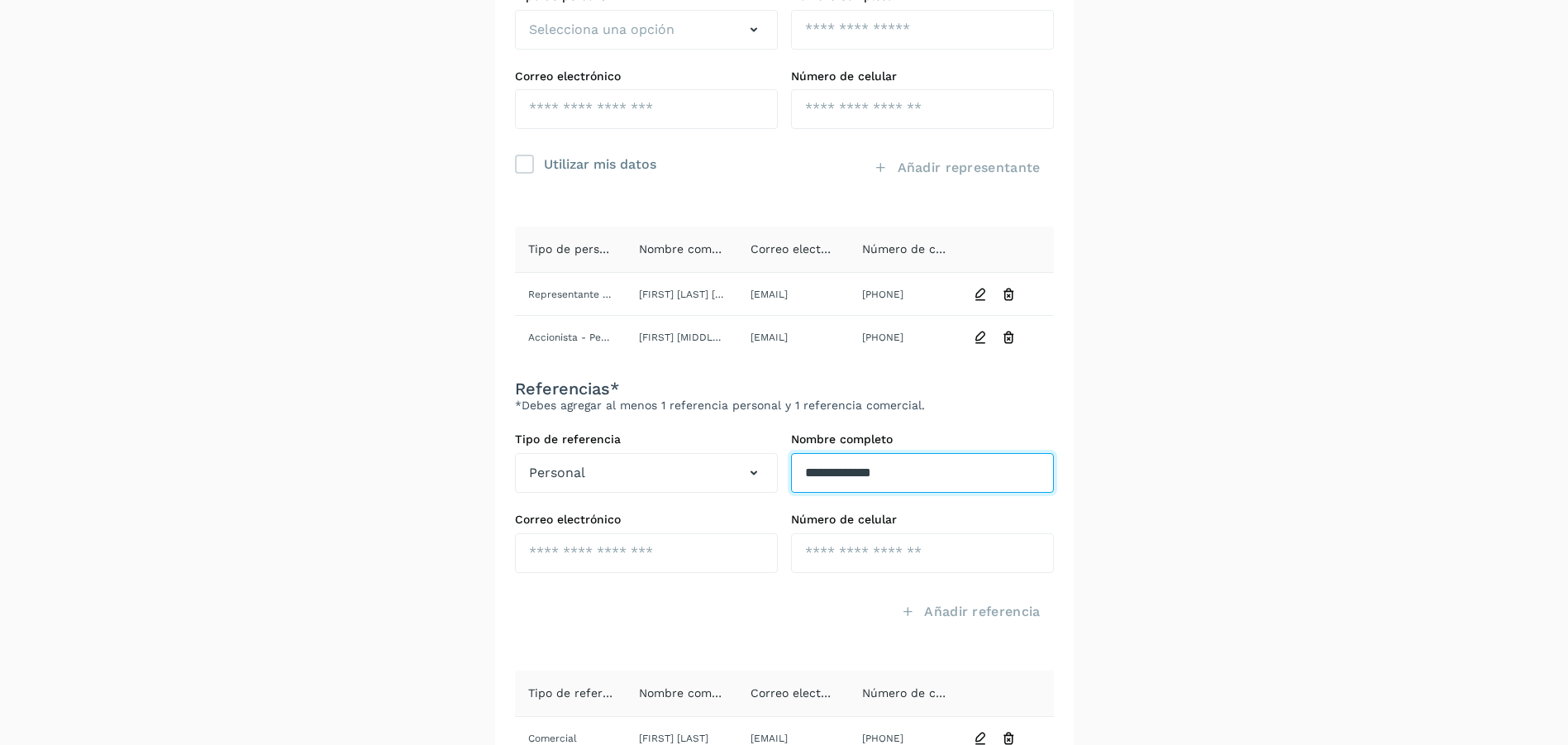 type on "**********" 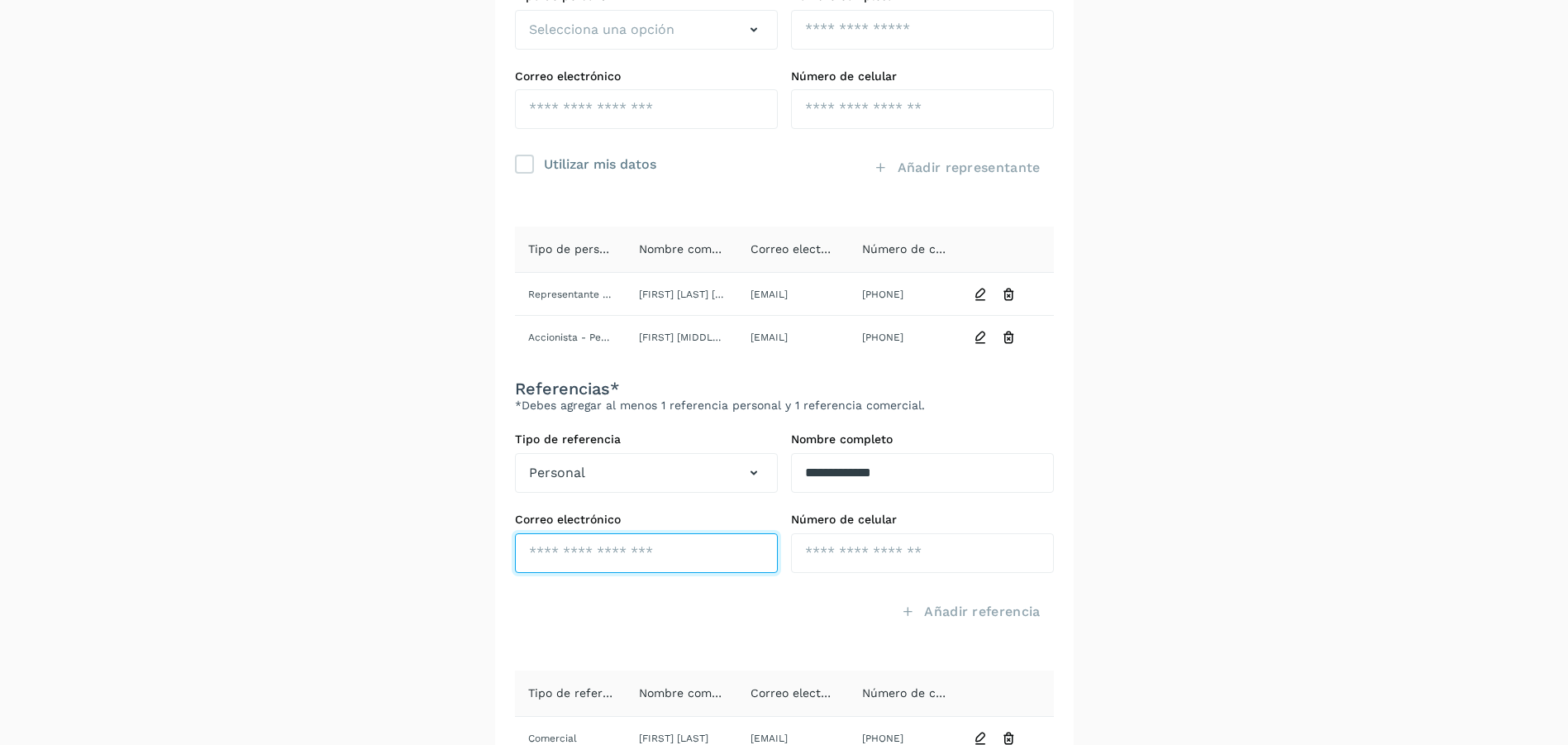 click at bounding box center (646, 109) 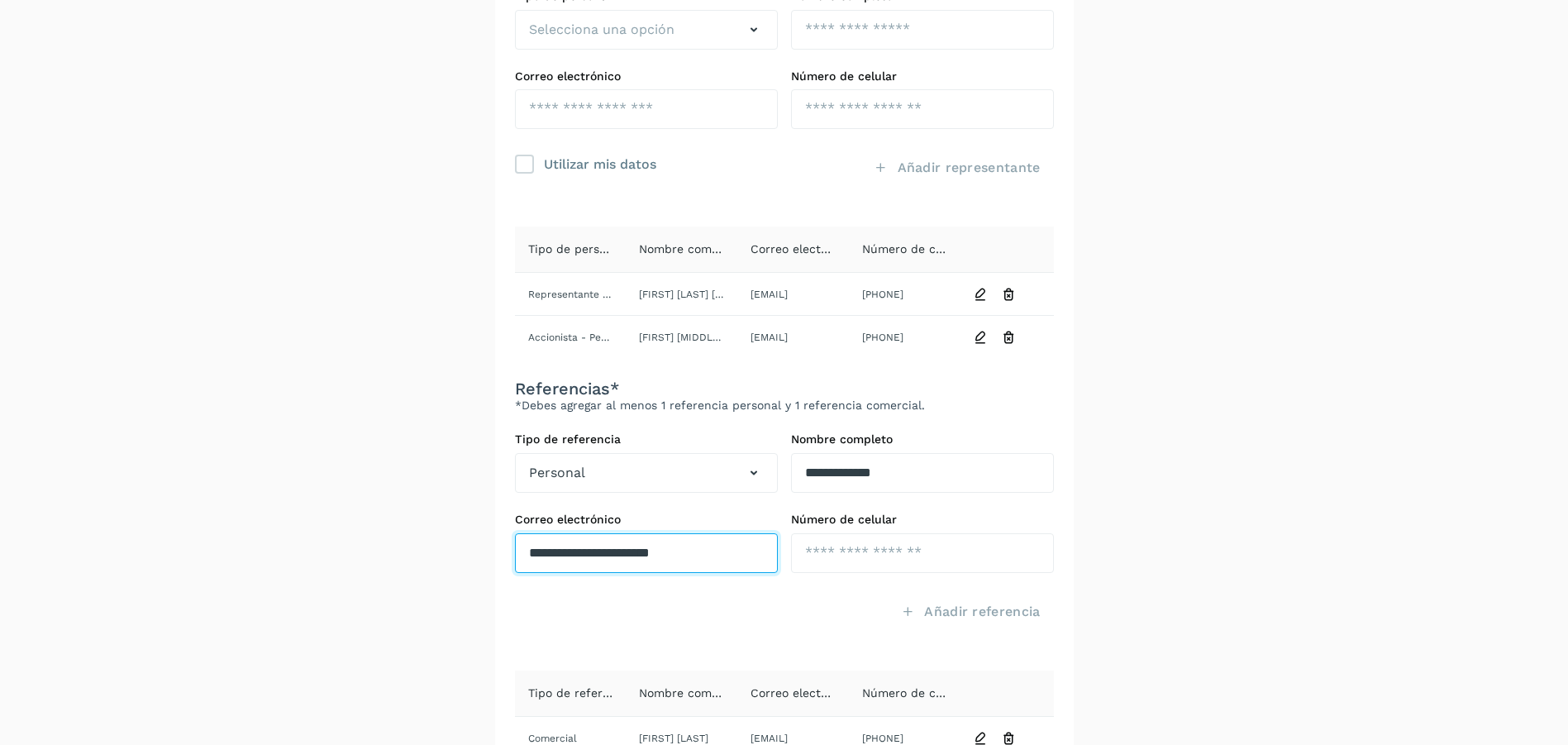 type on "**********" 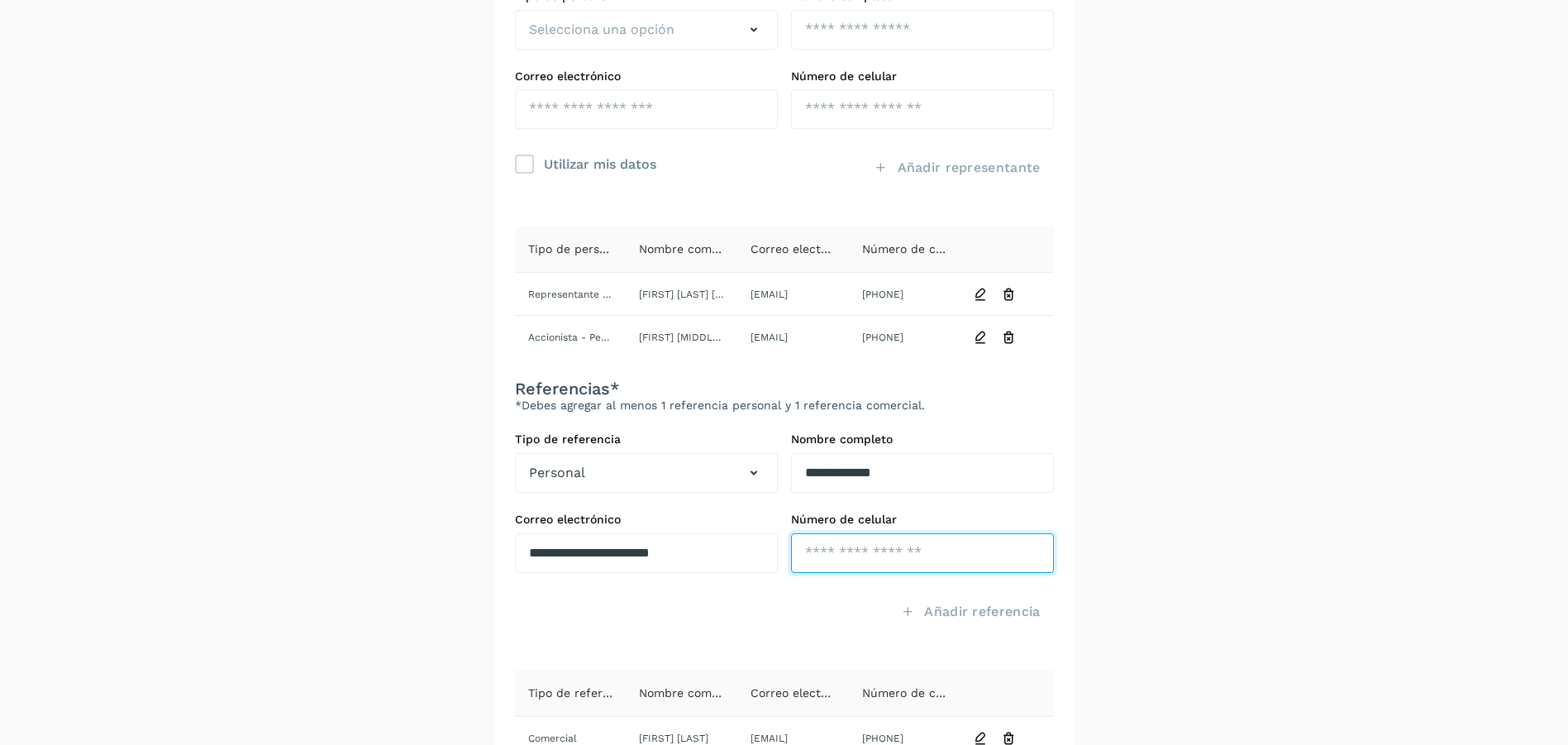 click at bounding box center (922, 109) 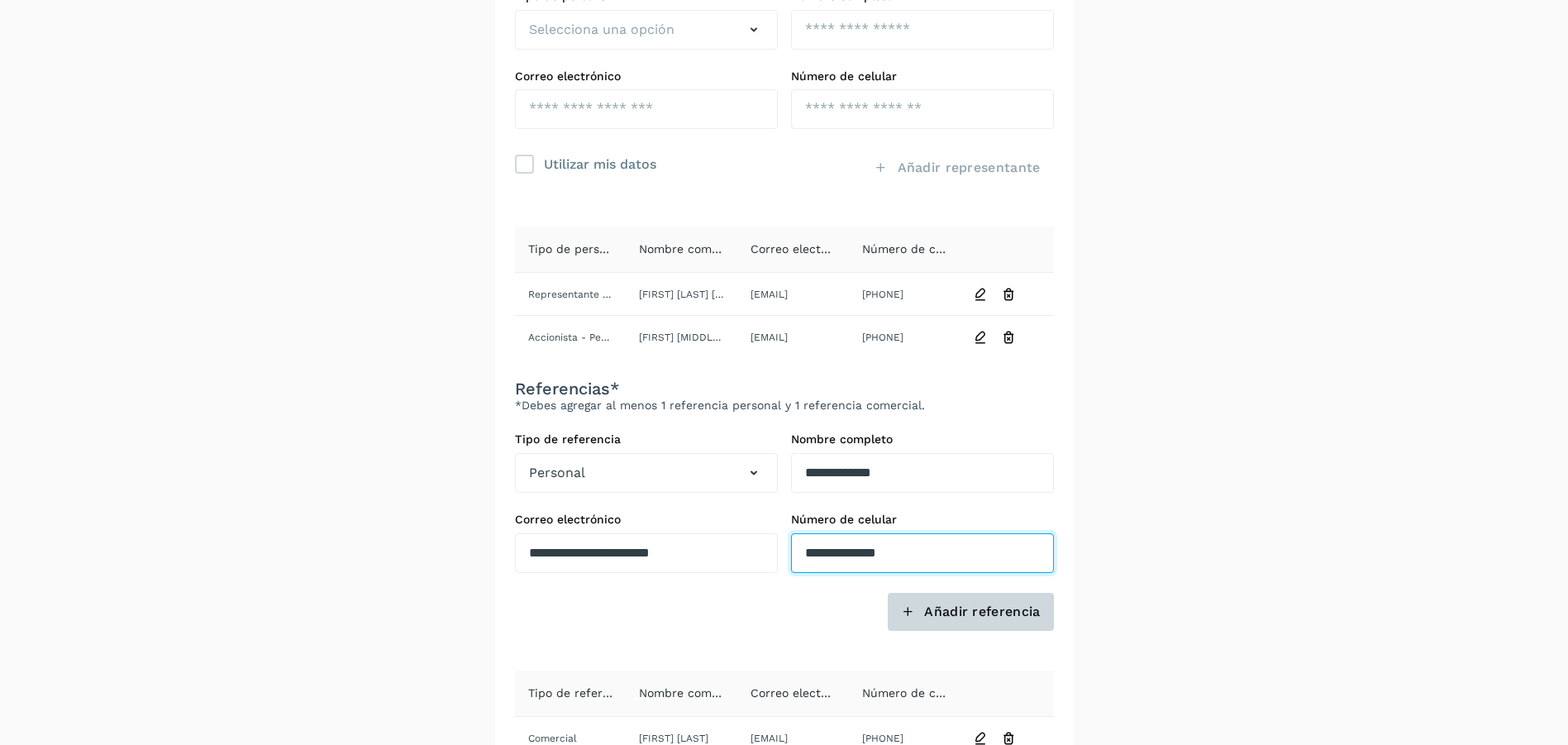 type on "**********" 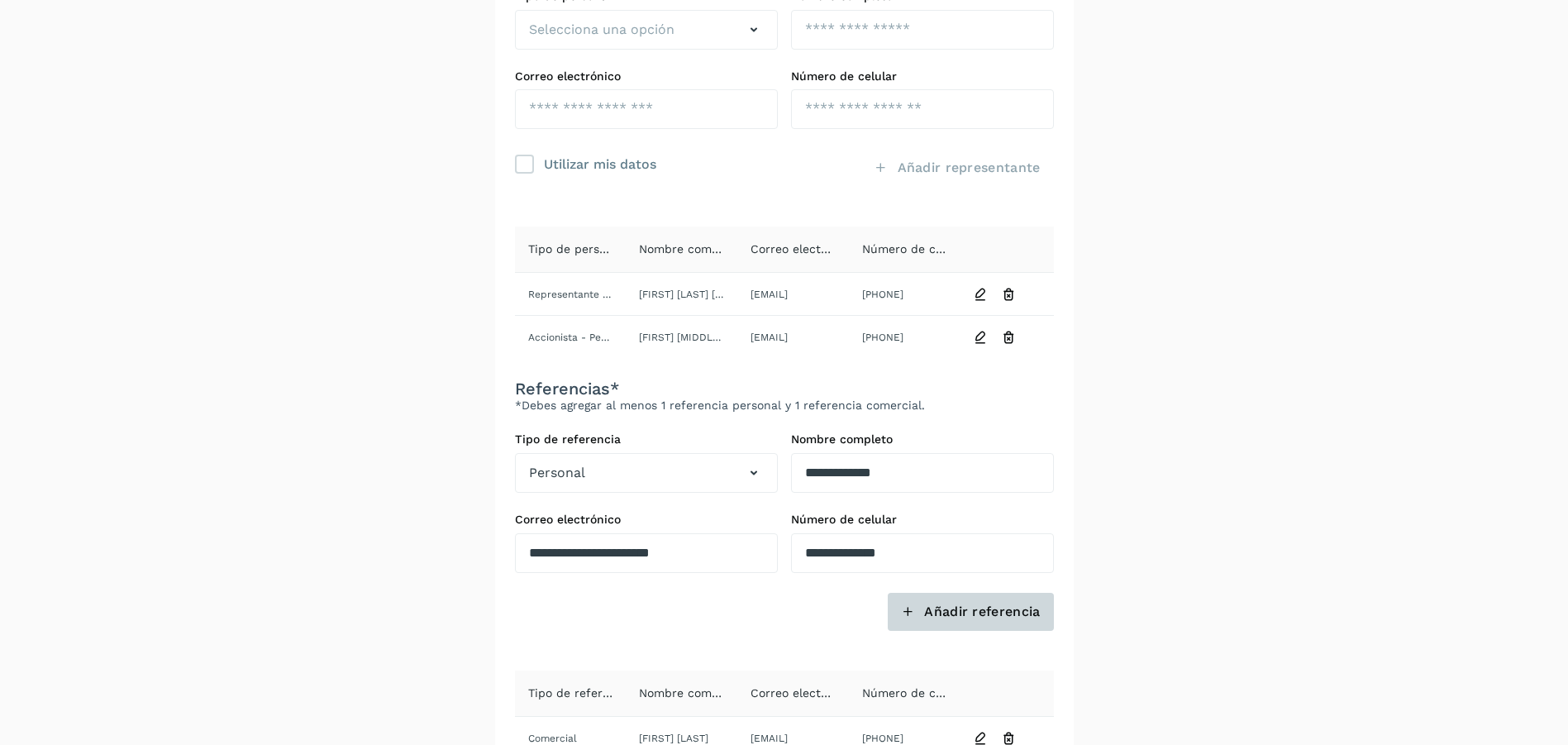 click on "Añadir referencia" 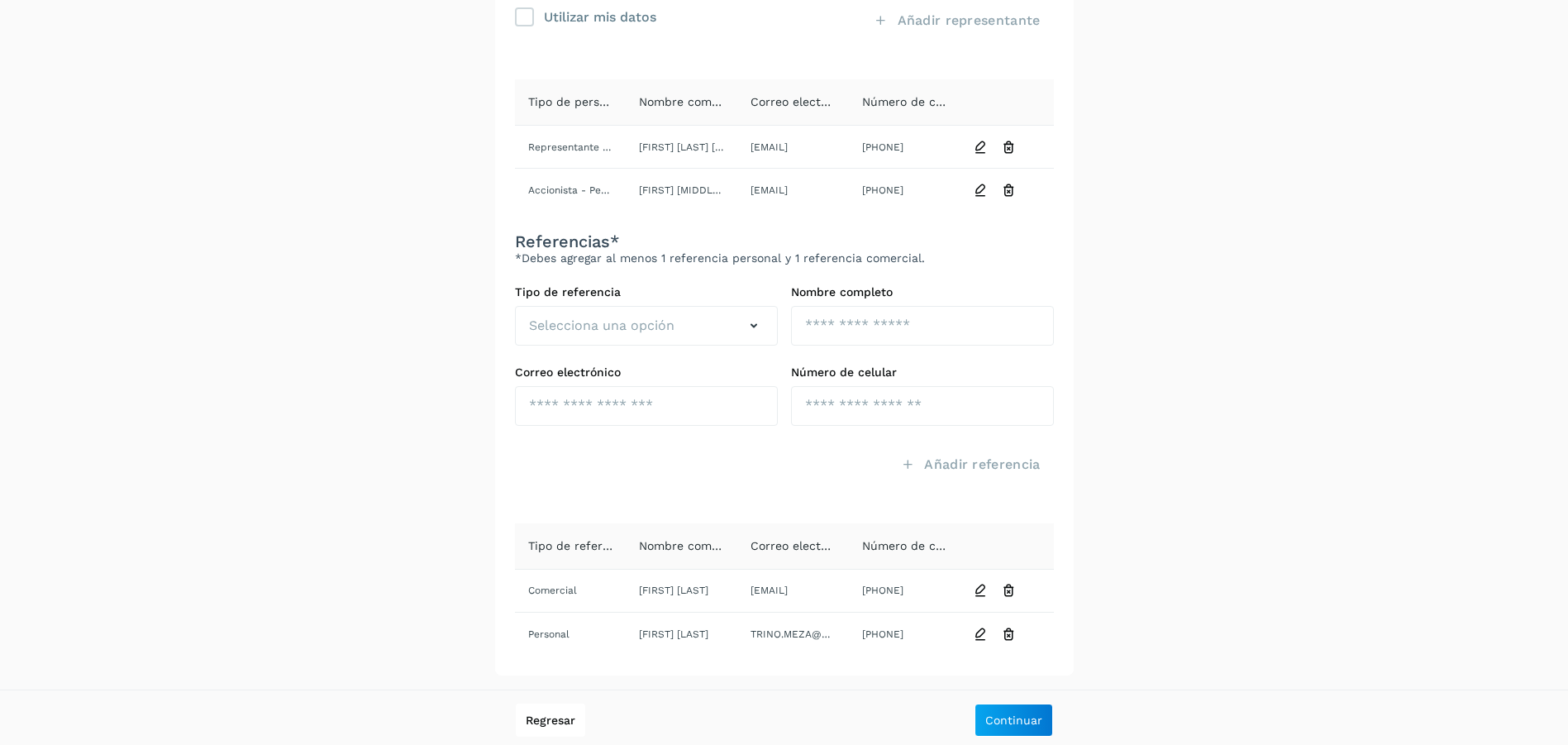 scroll, scrollTop: 406, scrollLeft: 0, axis: vertical 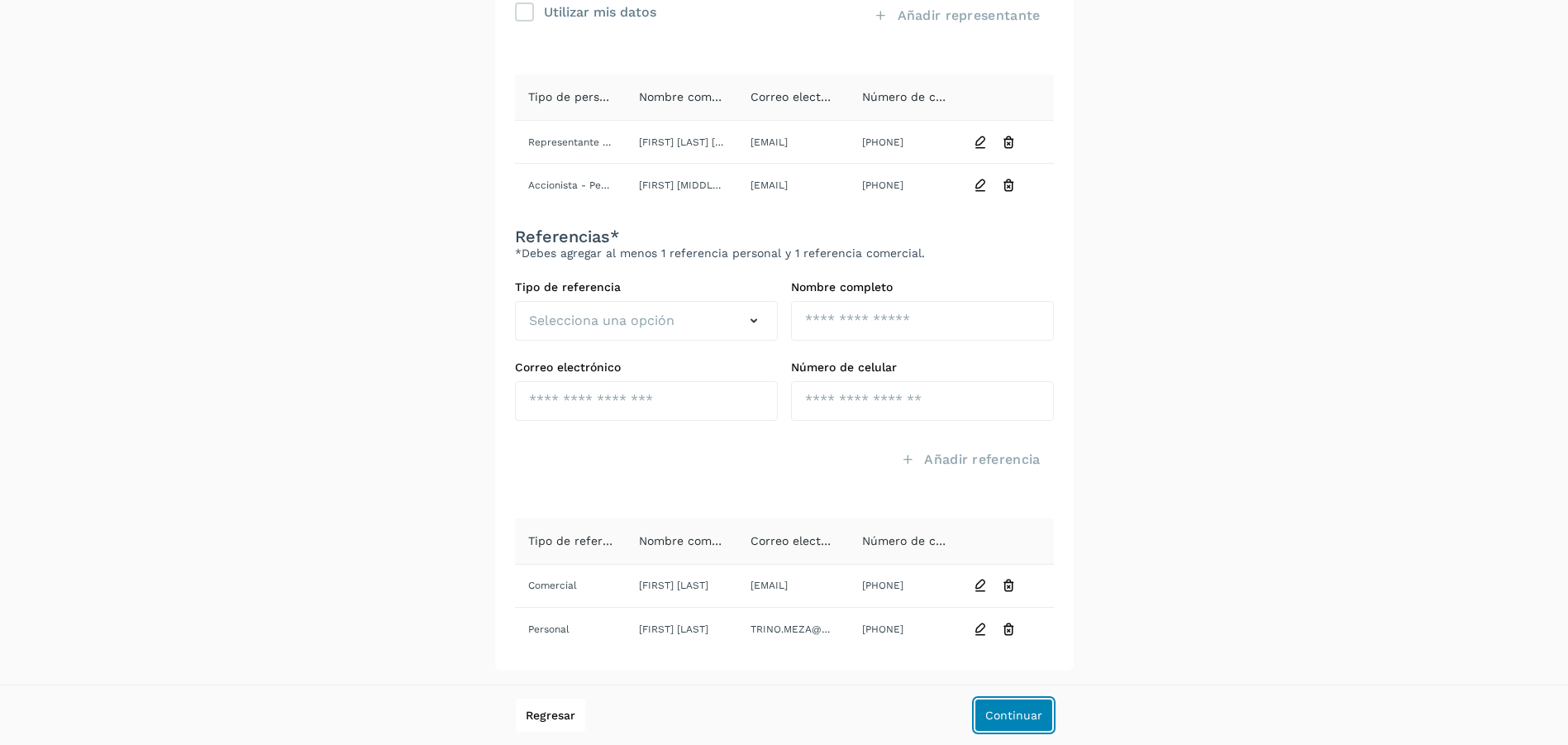 click on "Continuar" 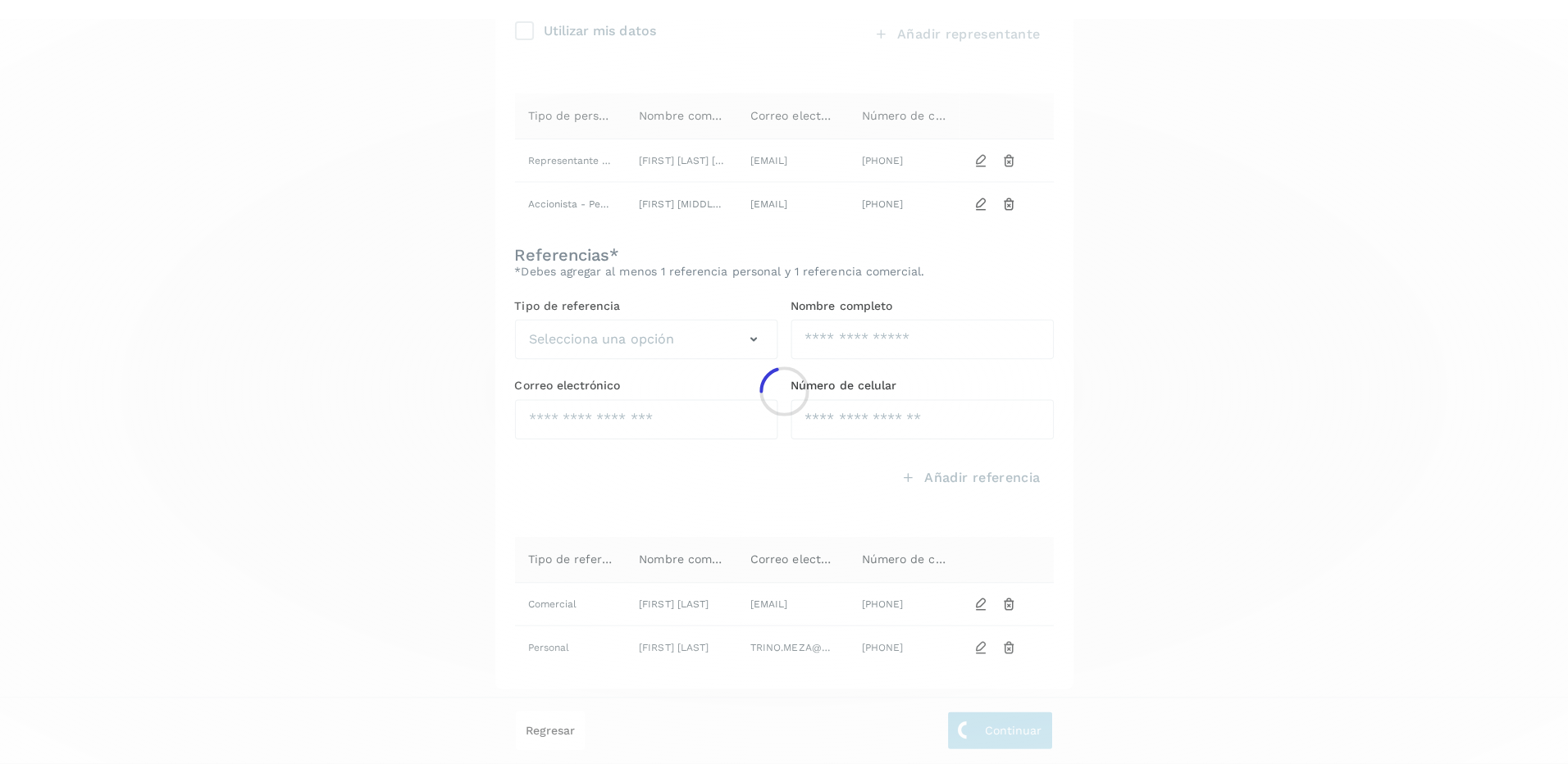 scroll, scrollTop: 0, scrollLeft: 0, axis: both 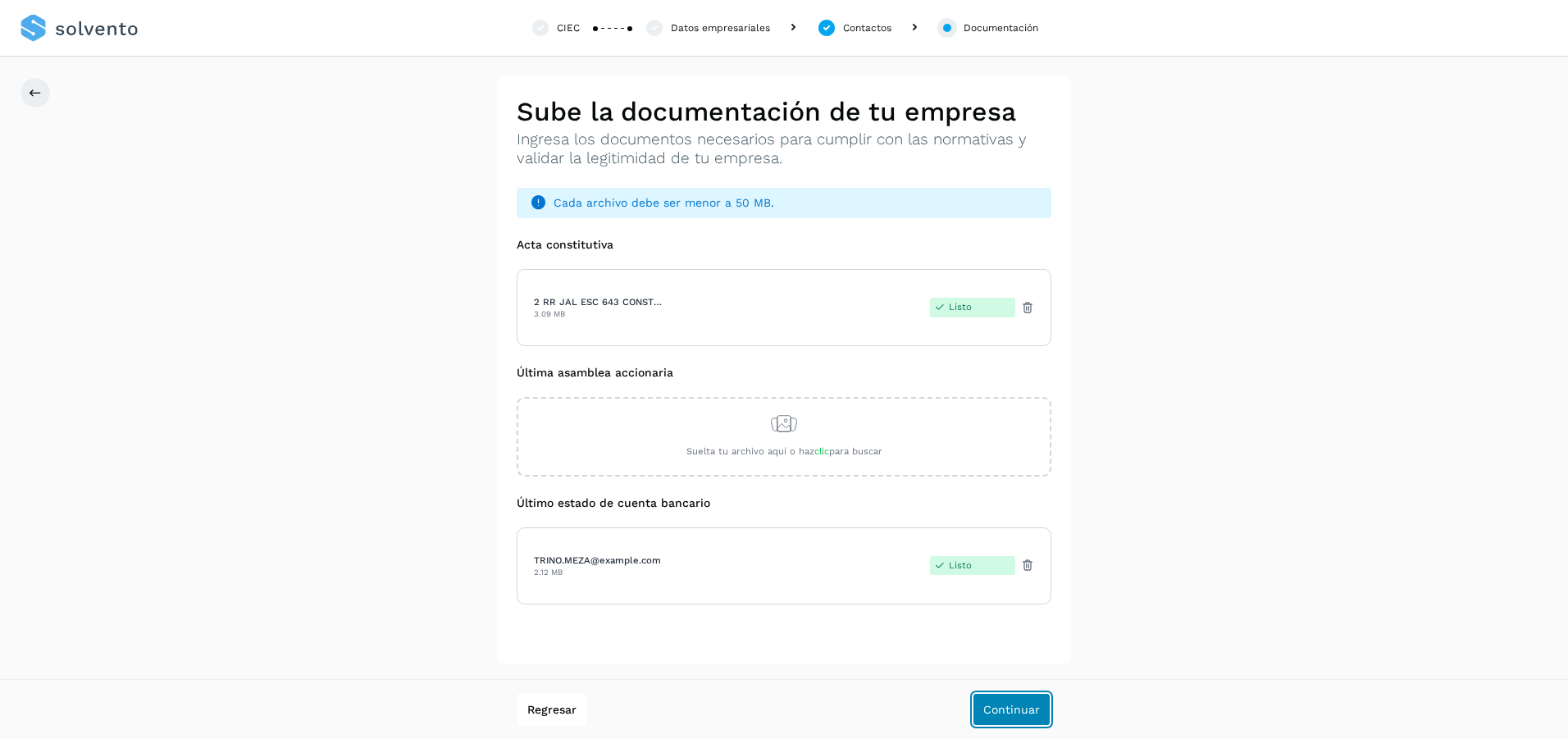 click on "Continuar" at bounding box center (1011, 709) 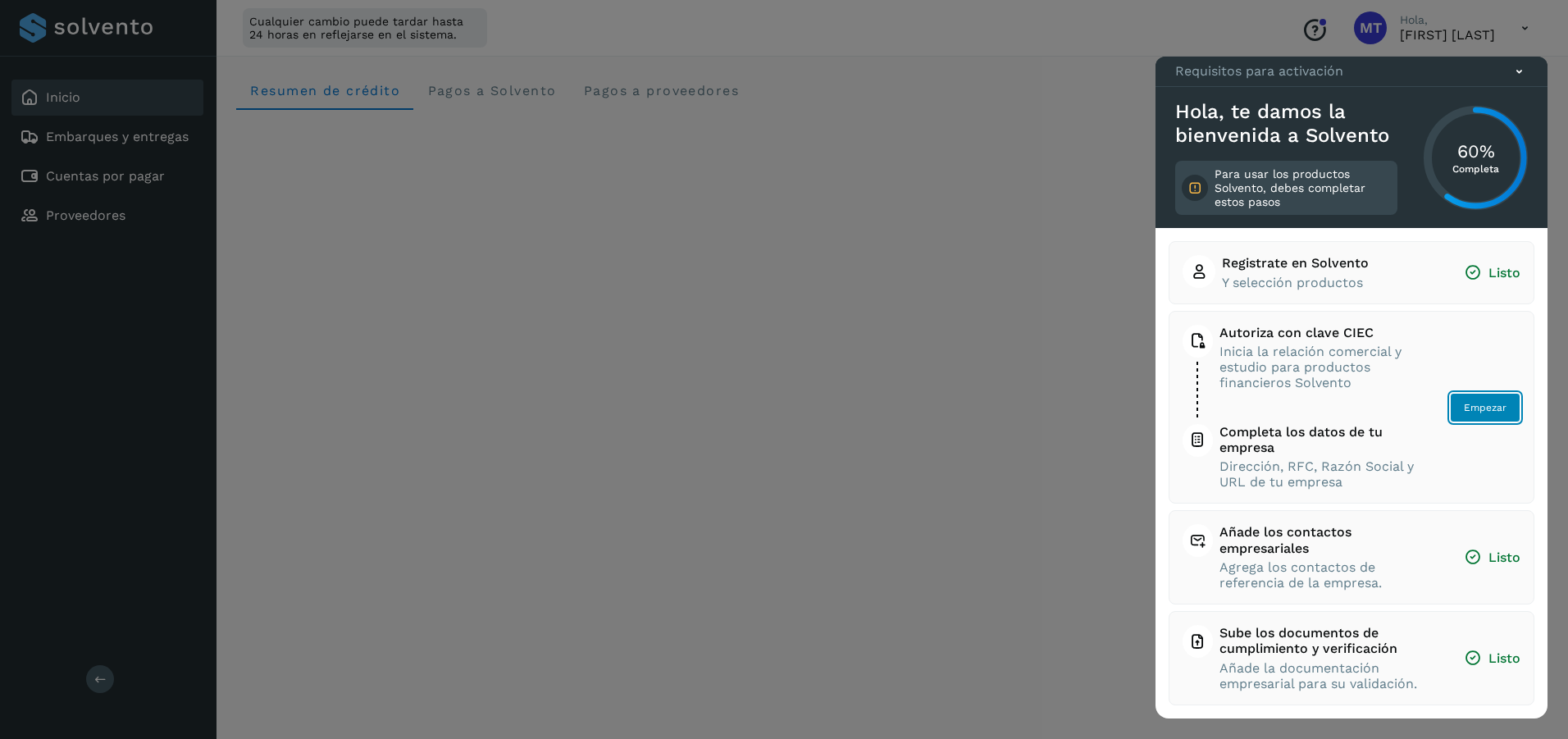 click on "Empezar" 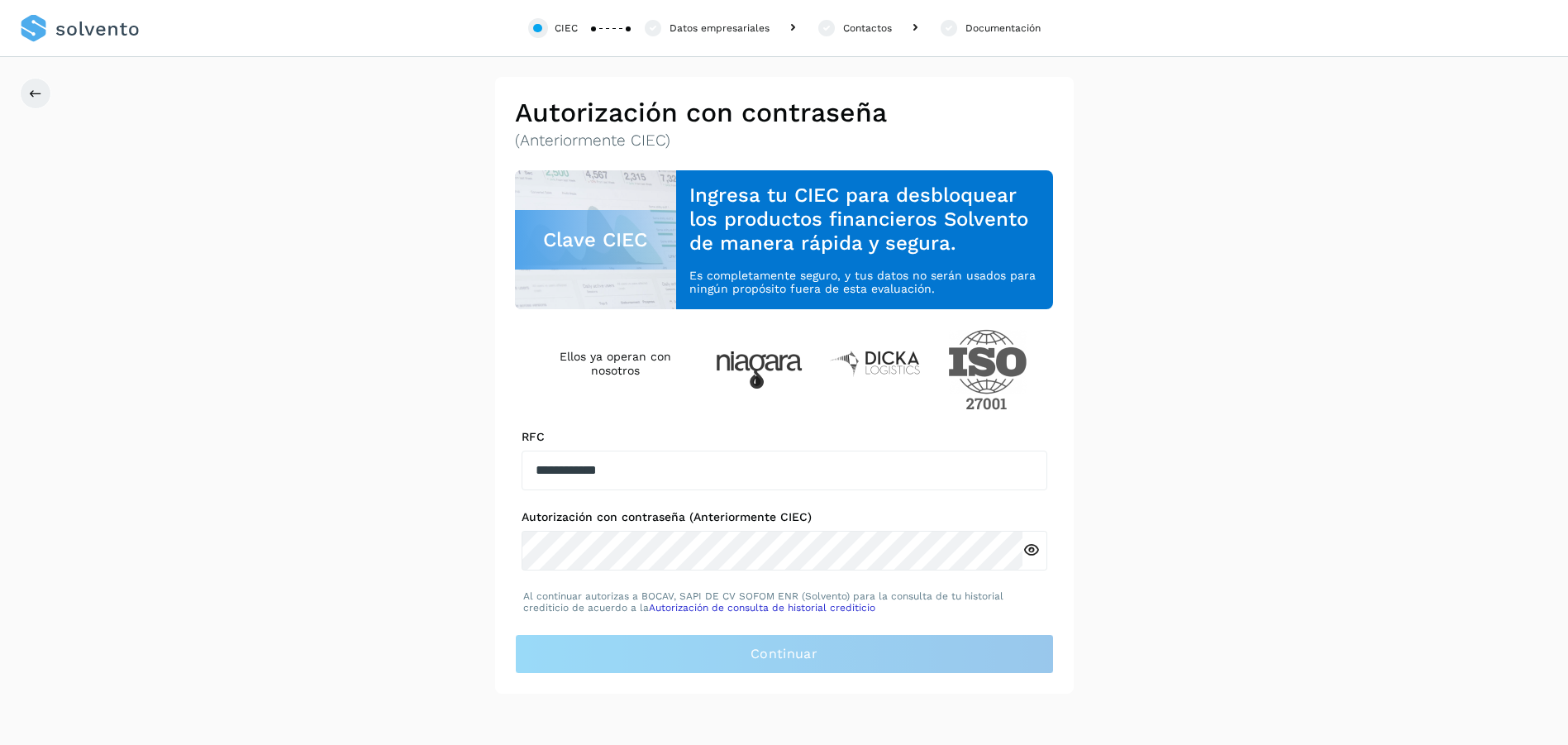 click on "**********" at bounding box center [784, 385] 